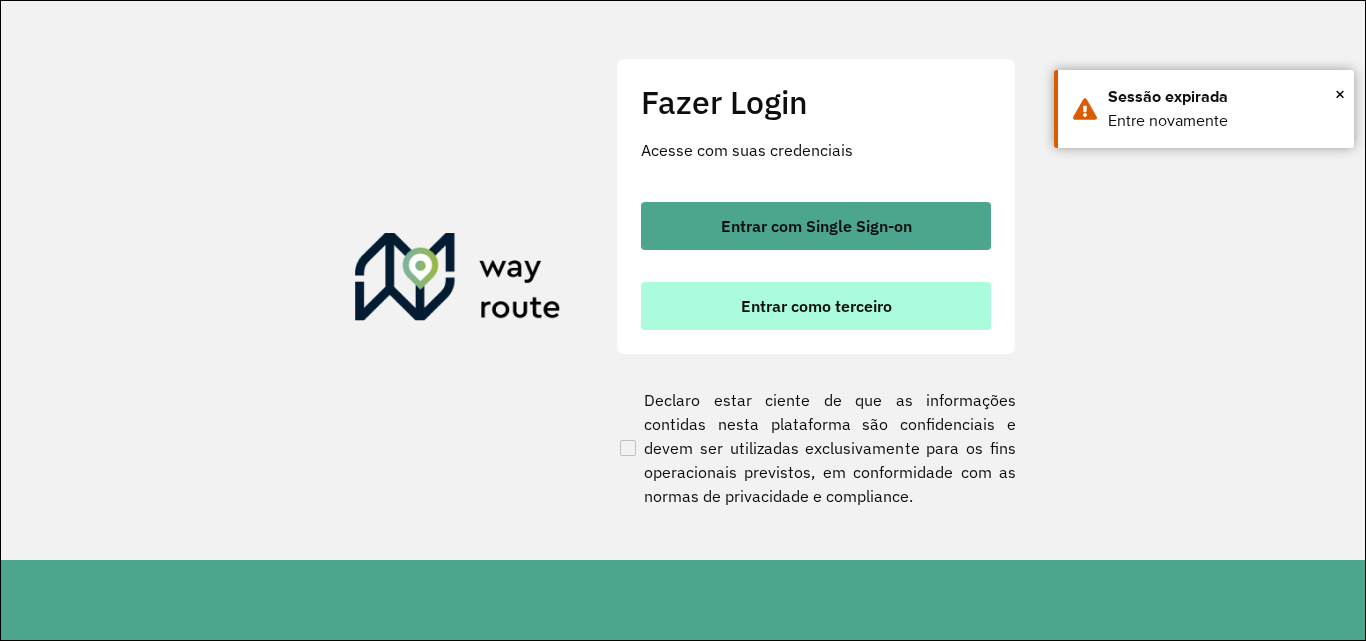 scroll, scrollTop: 0, scrollLeft: 0, axis: both 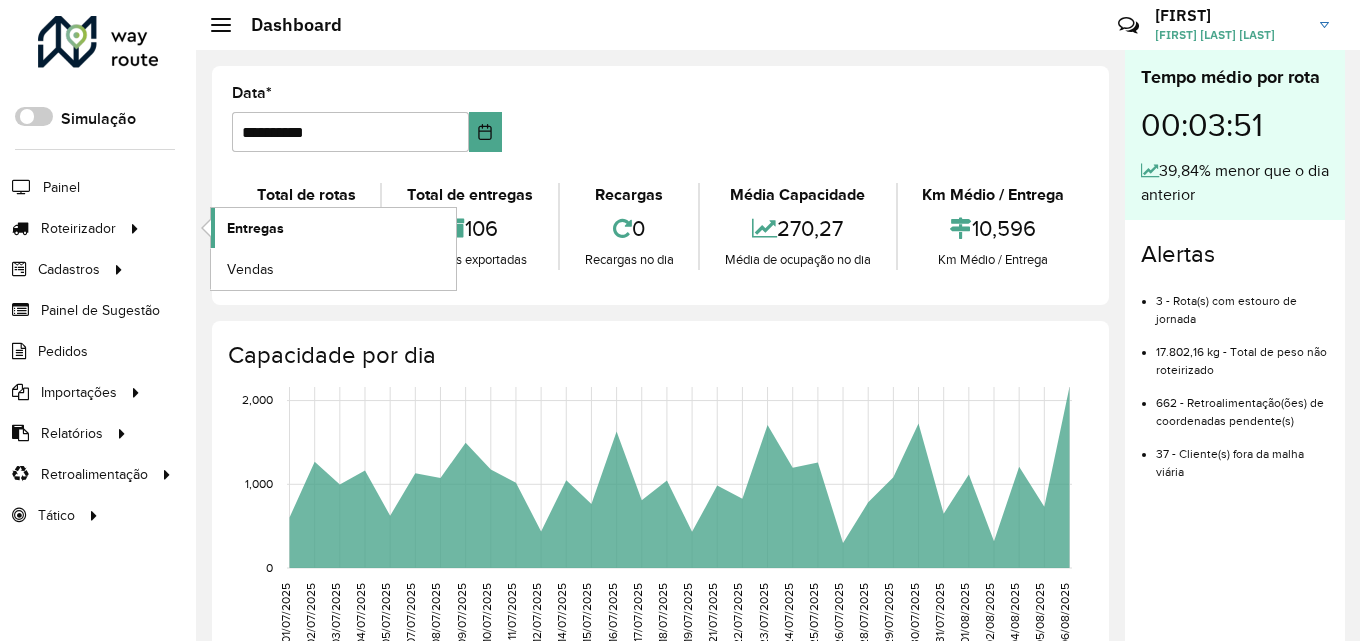 click on "Entregas" 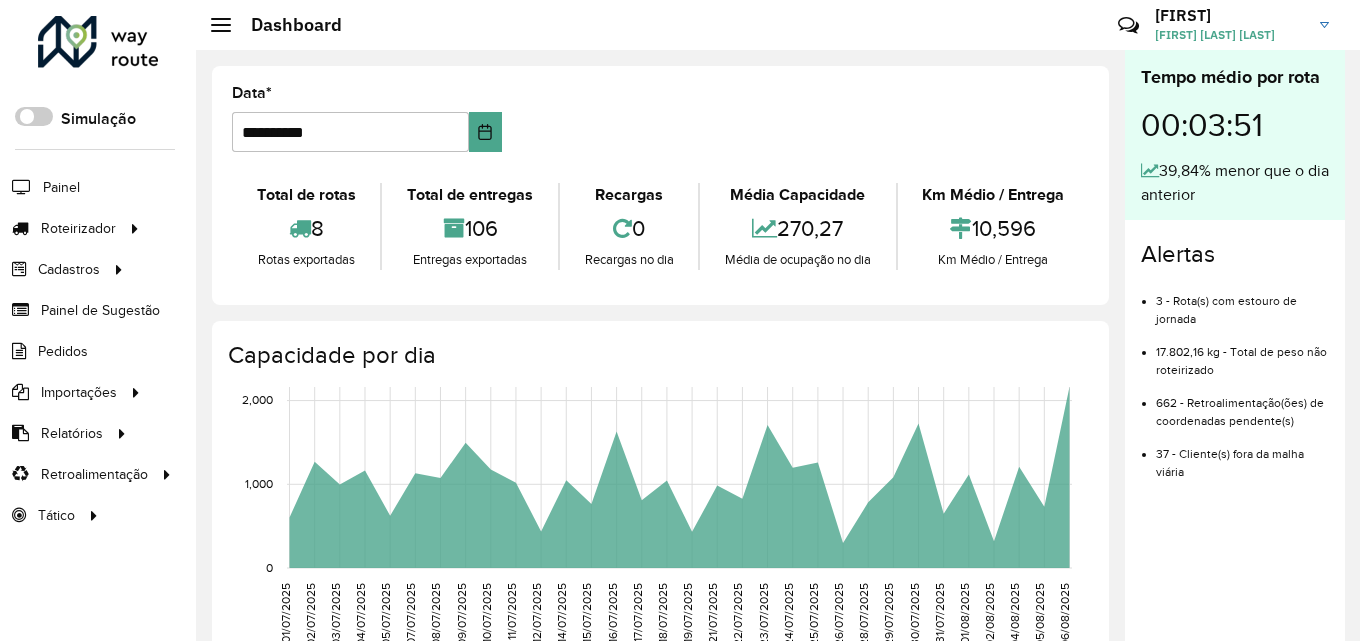 click 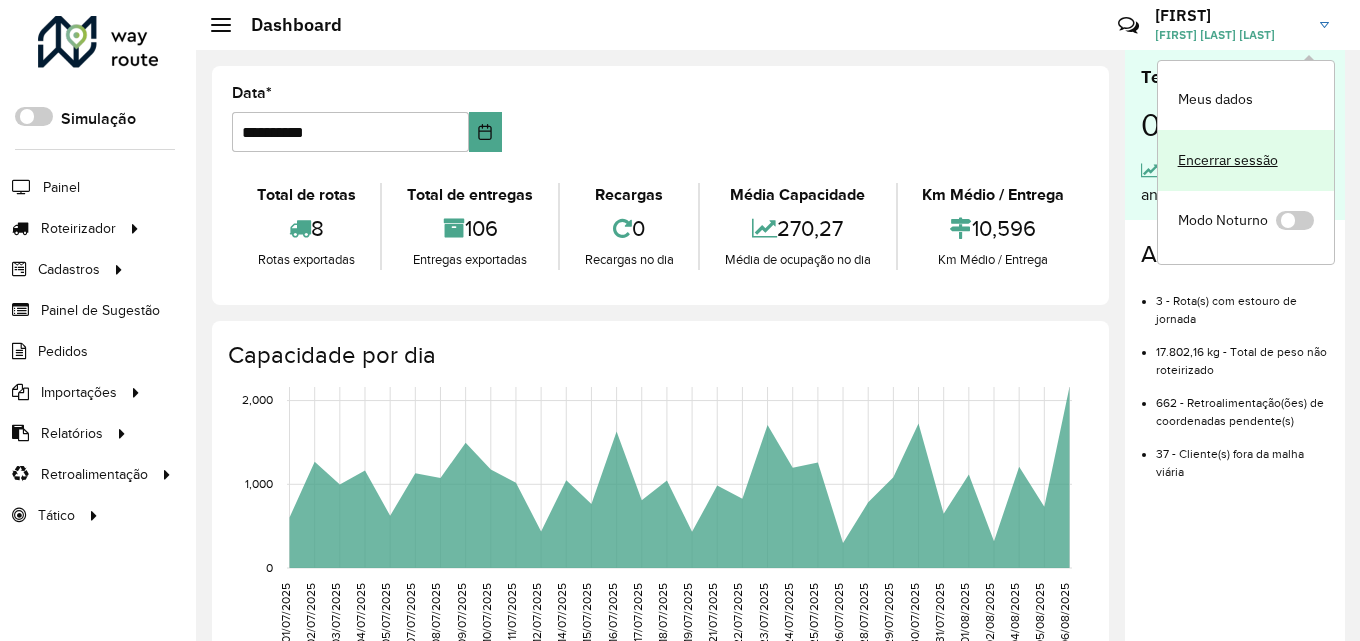 click on "Encerrar sessão" 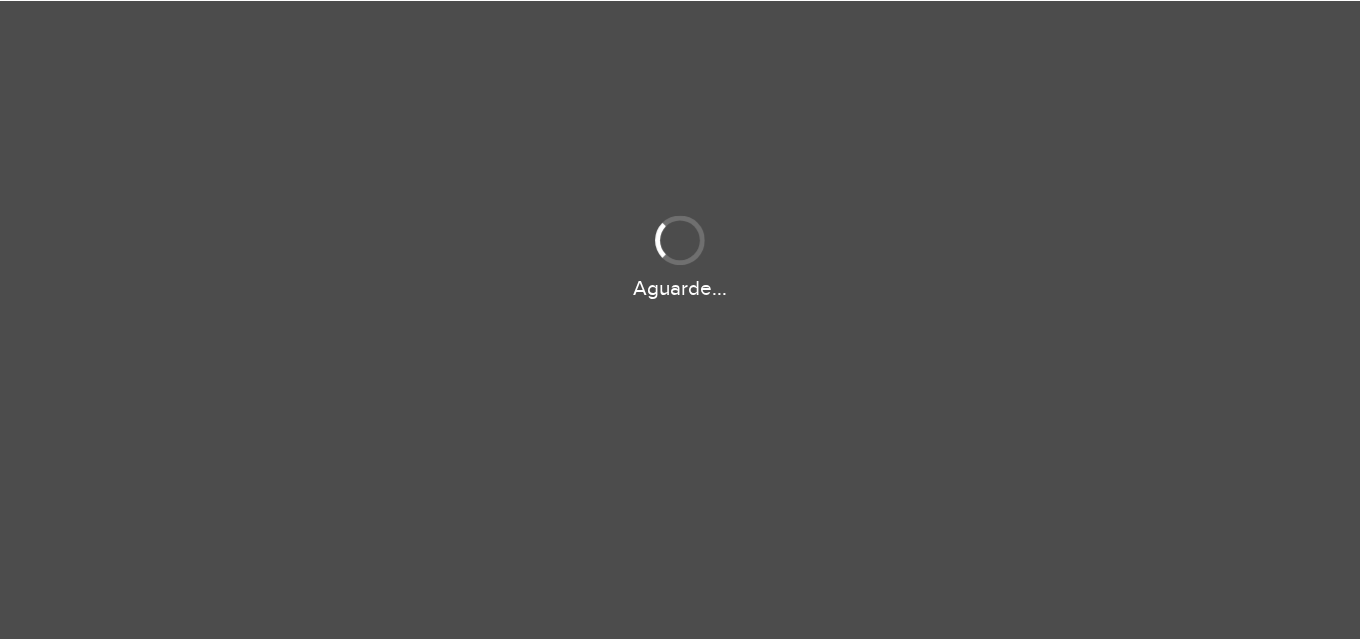 scroll, scrollTop: 0, scrollLeft: 0, axis: both 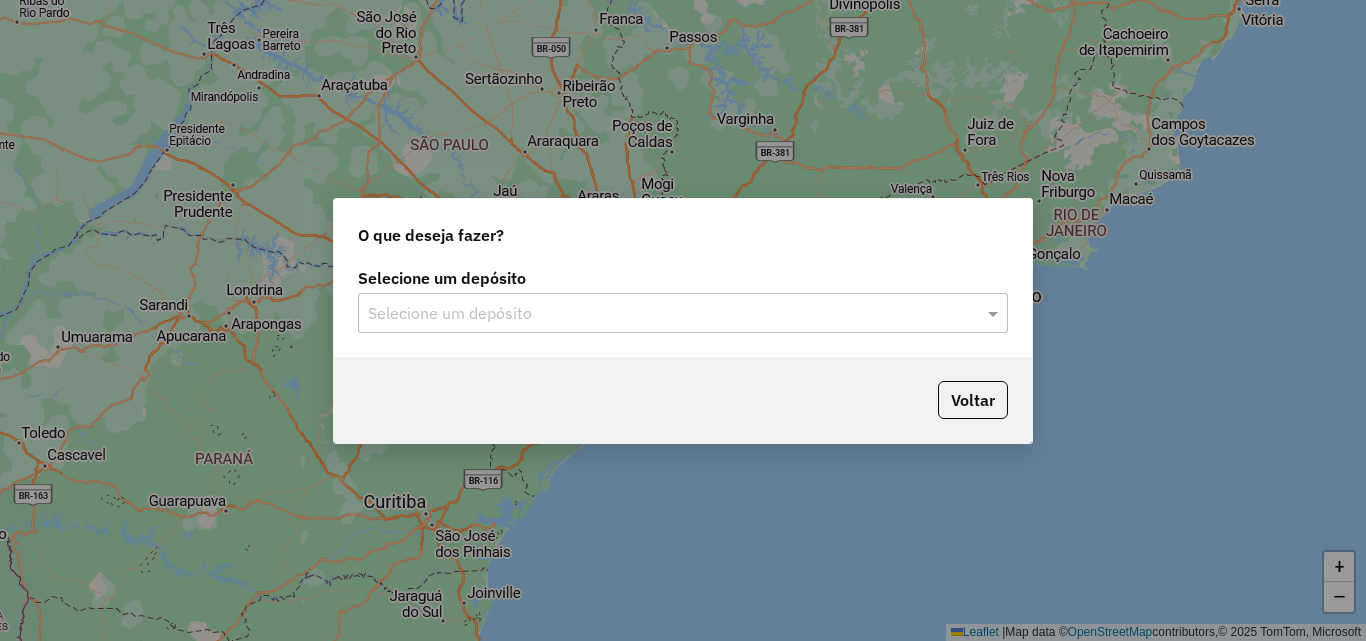 click 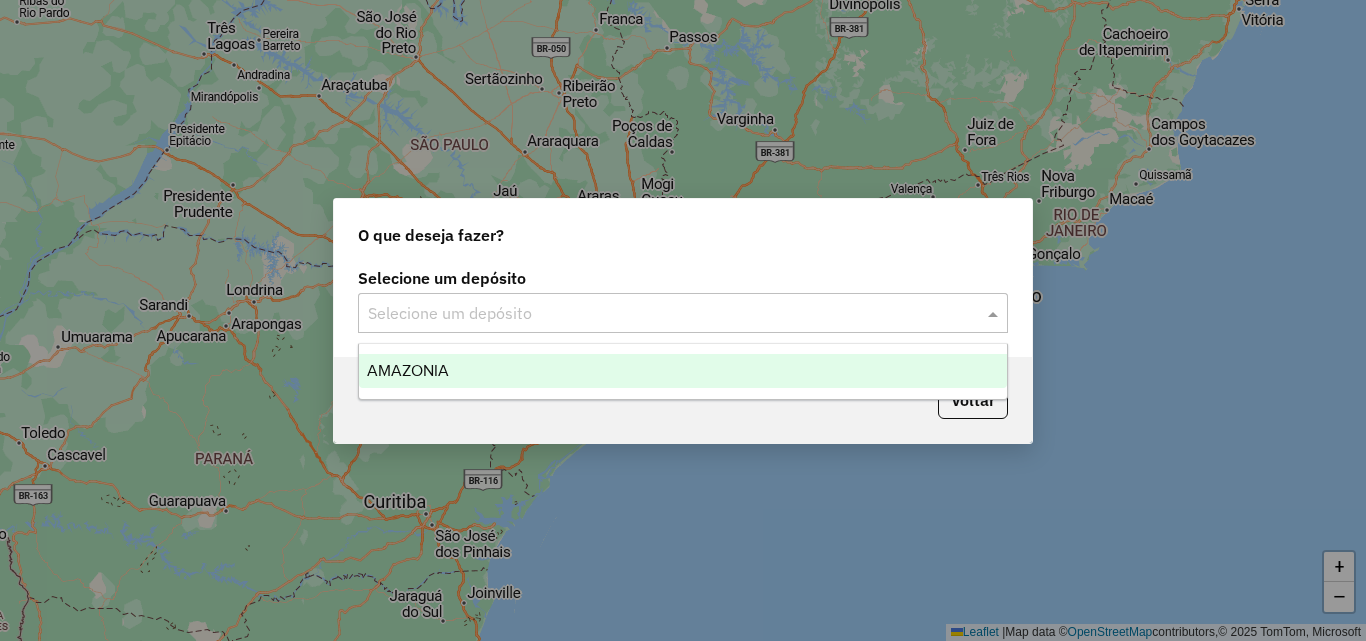 click on "AMAZONIA" at bounding box center [408, 370] 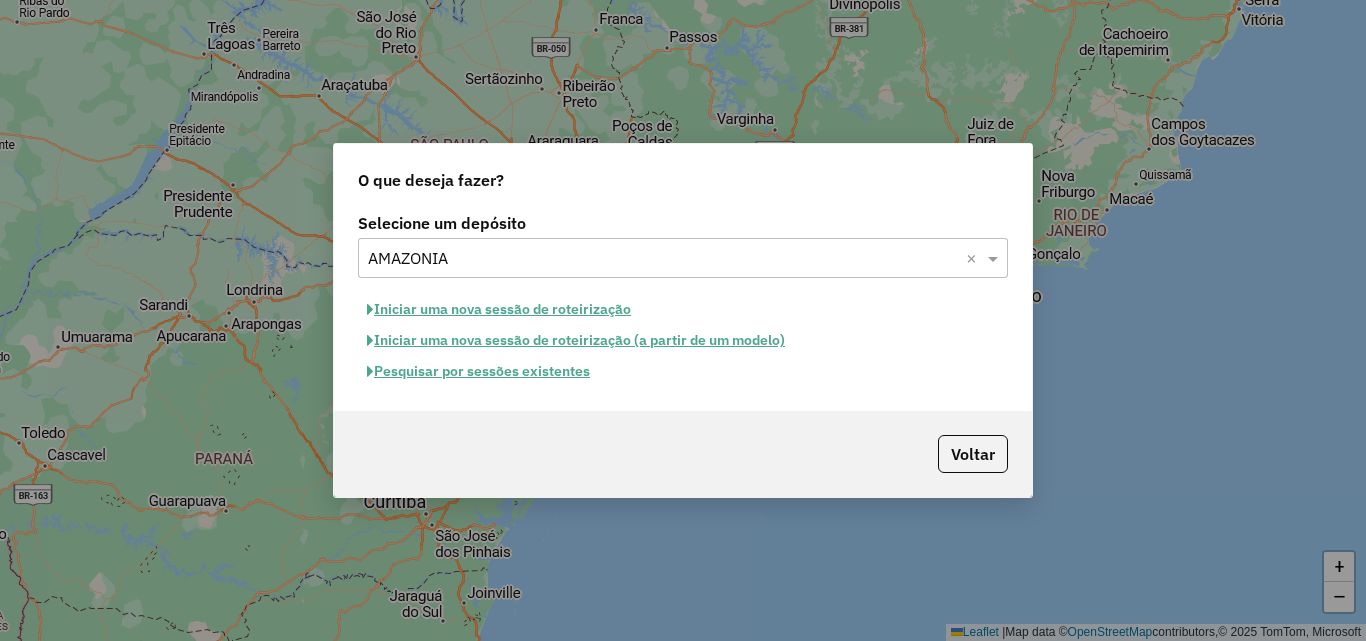 click on "Iniciar uma nova sessão de roteirização" 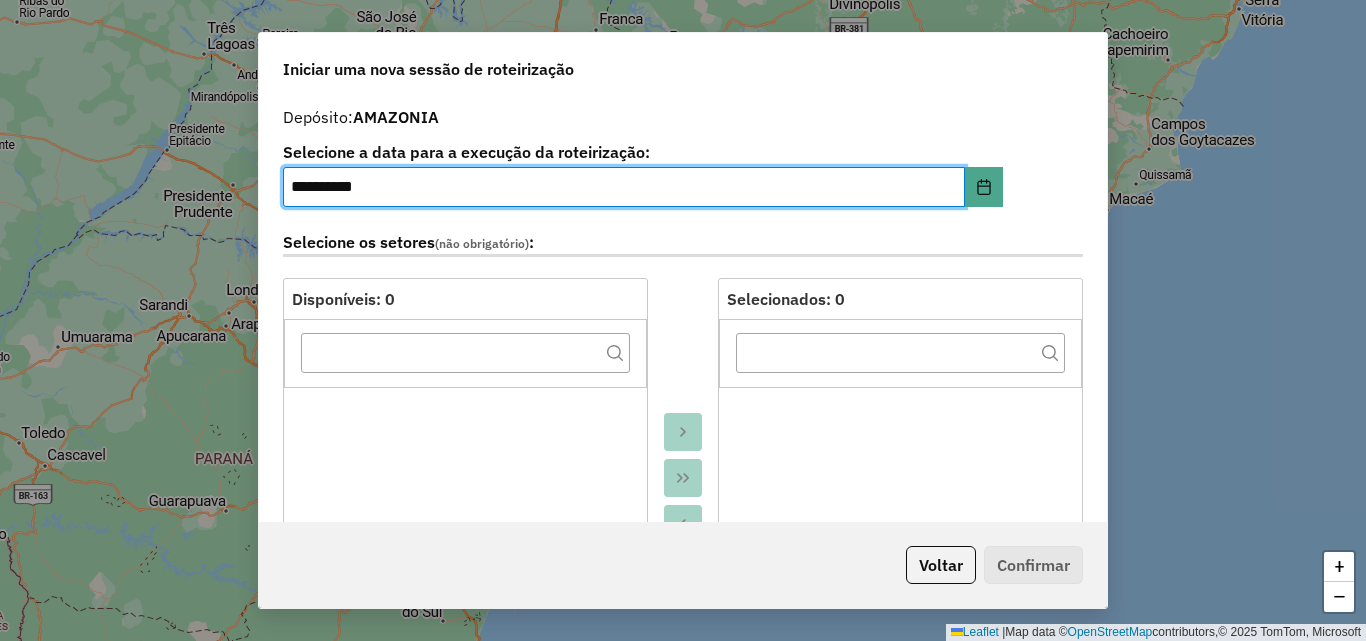 click on "Iniciar uma nova sessão de roteirização" 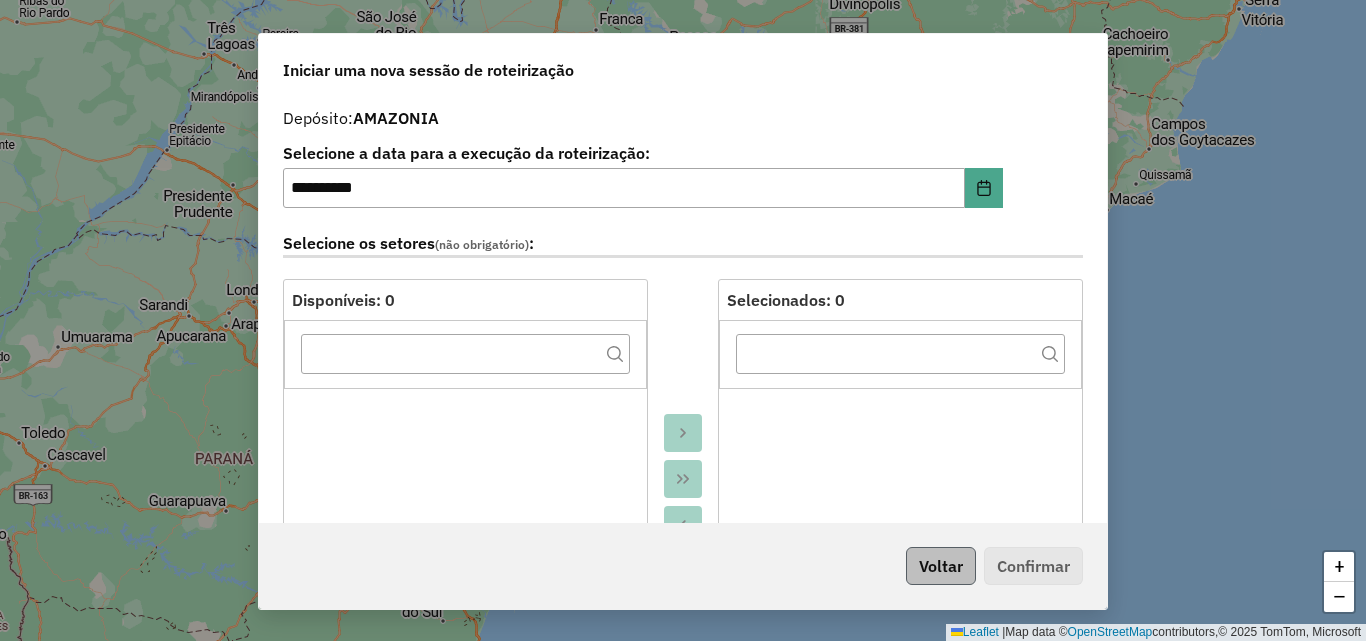 drag, startPoint x: 896, startPoint y: 571, endPoint x: 930, endPoint y: 561, distance: 35.44009 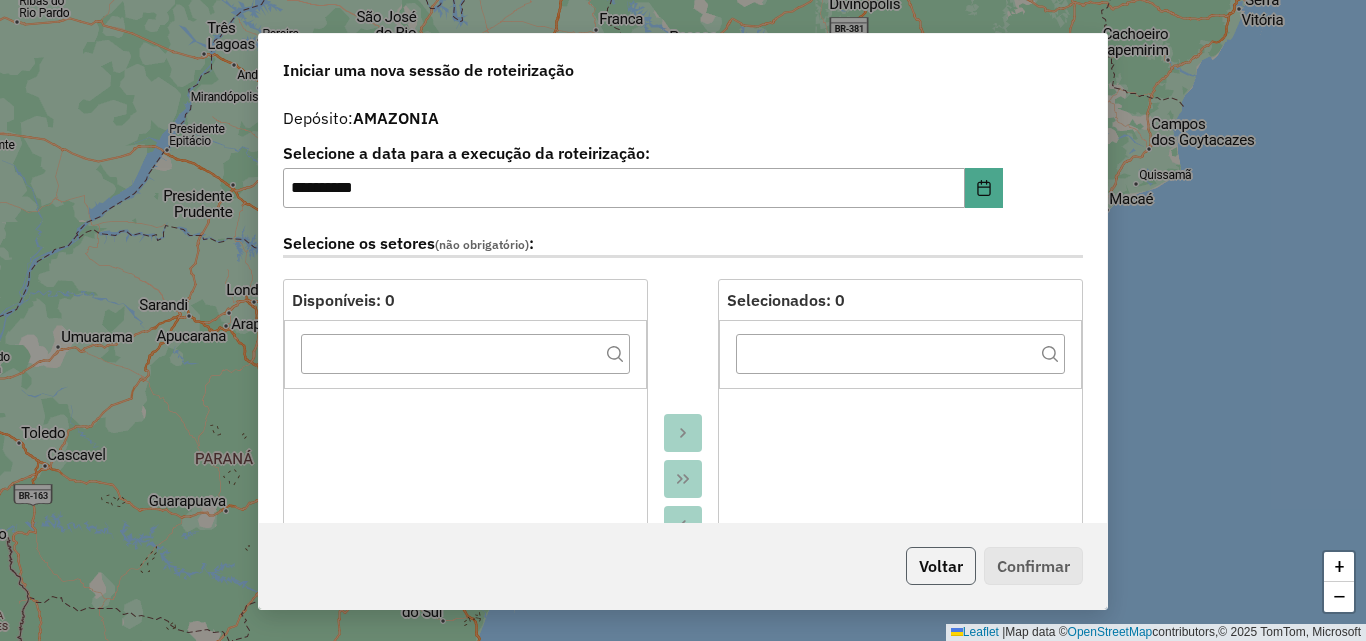 click on "Voltar" 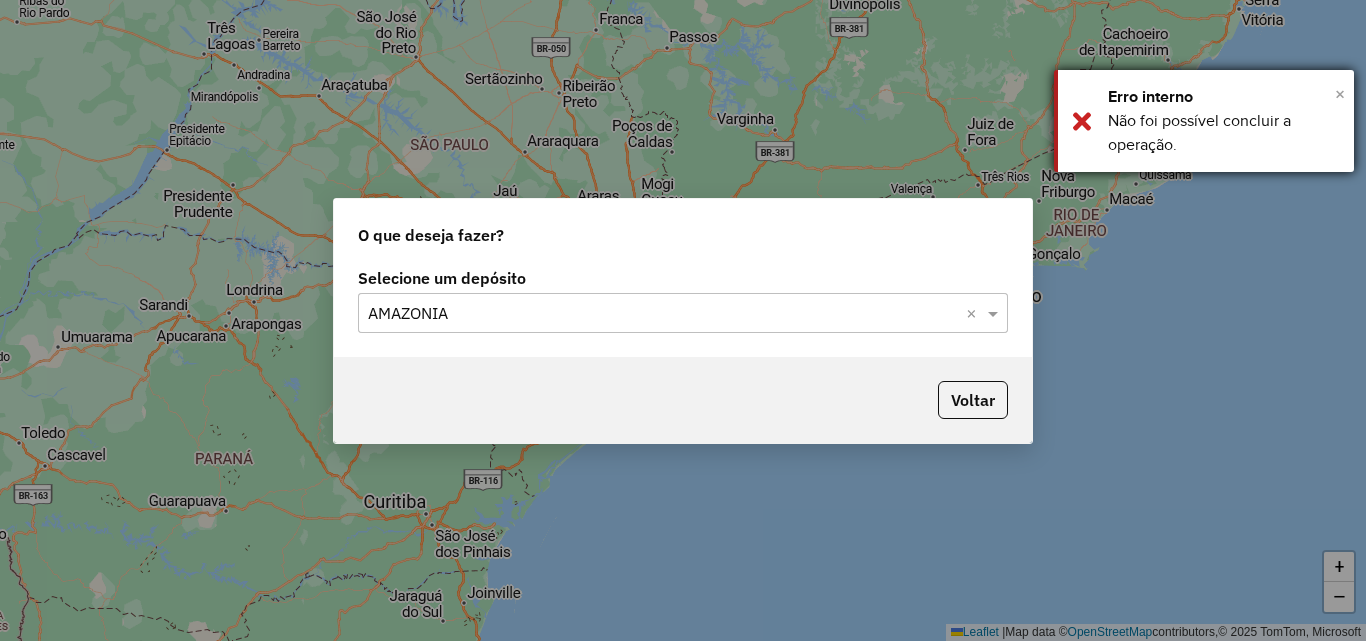 click on "×" at bounding box center (1340, 94) 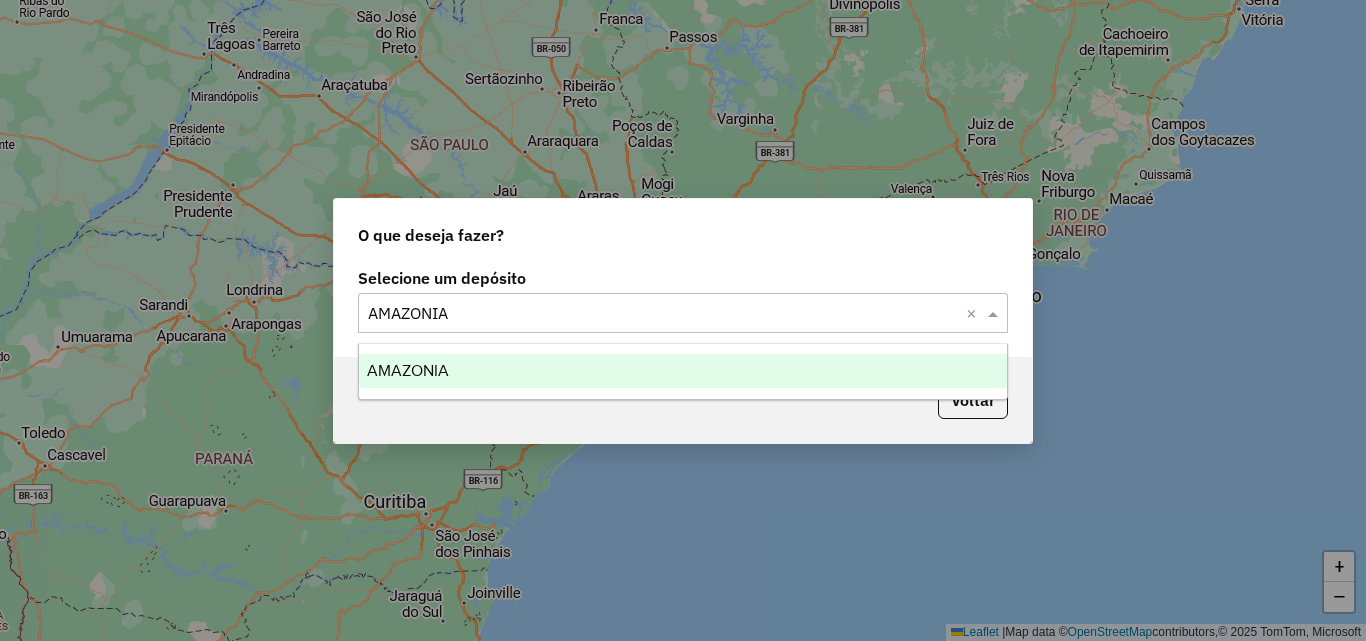 click 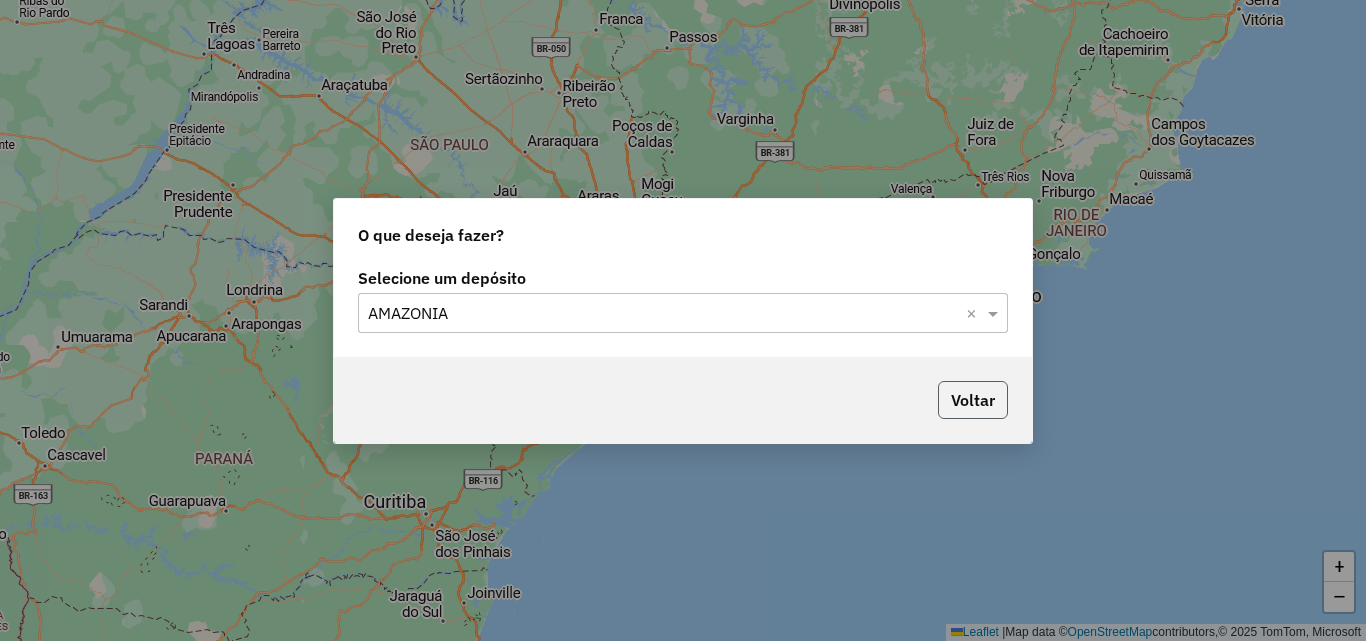 click on "Voltar" 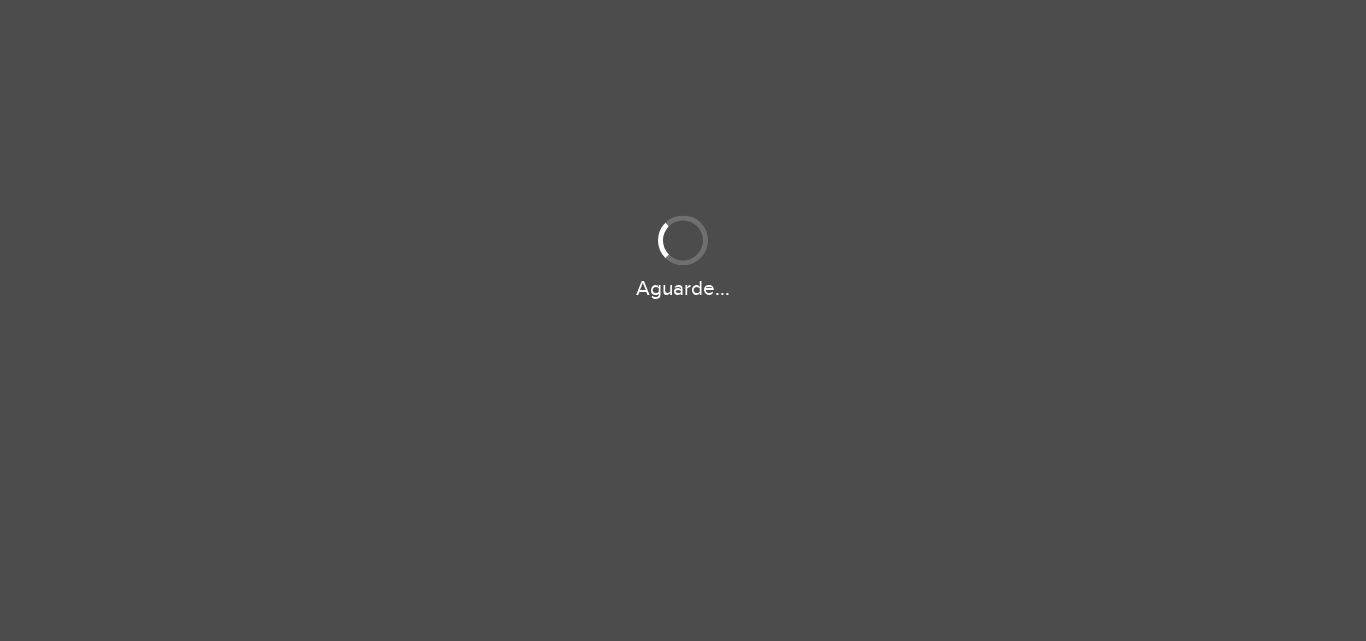 scroll, scrollTop: 0, scrollLeft: 0, axis: both 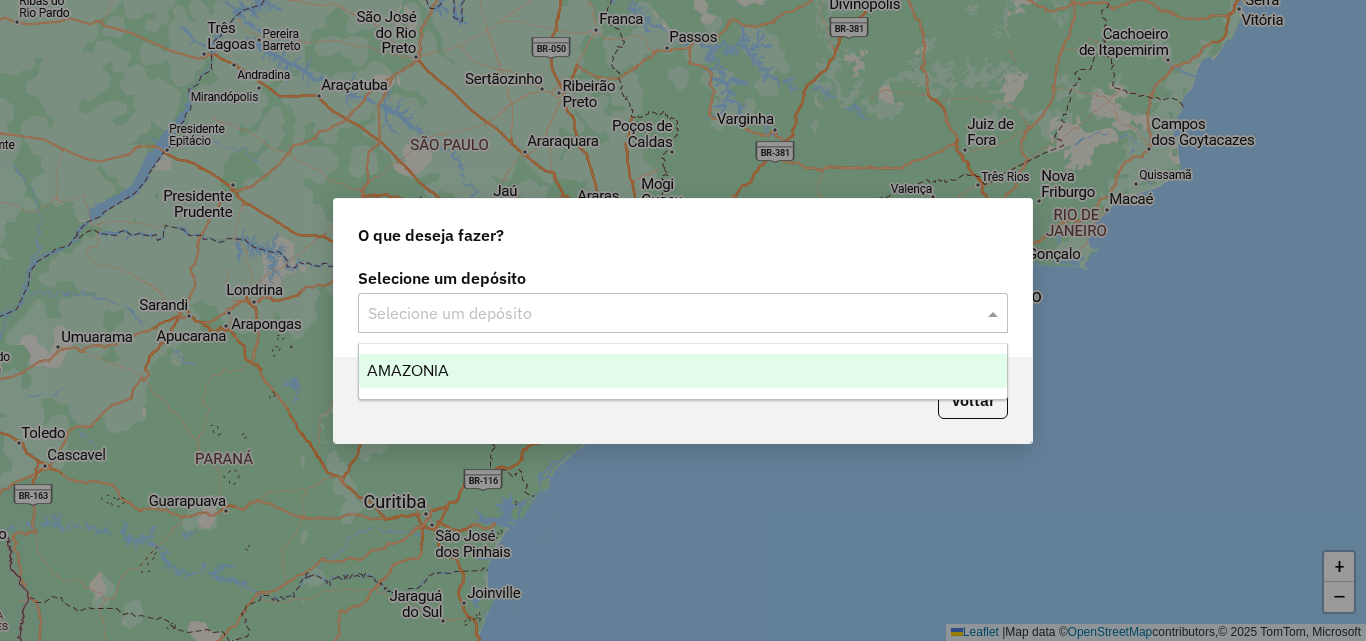 click 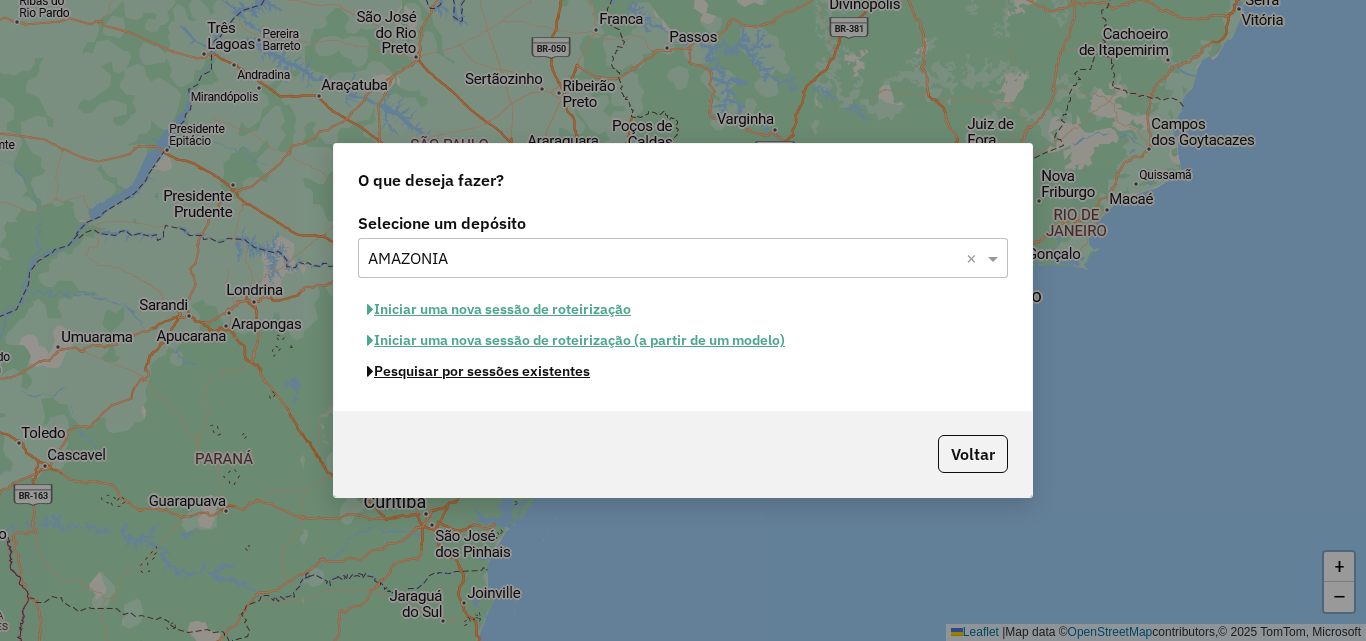 click on "Pesquisar por sessões existentes" 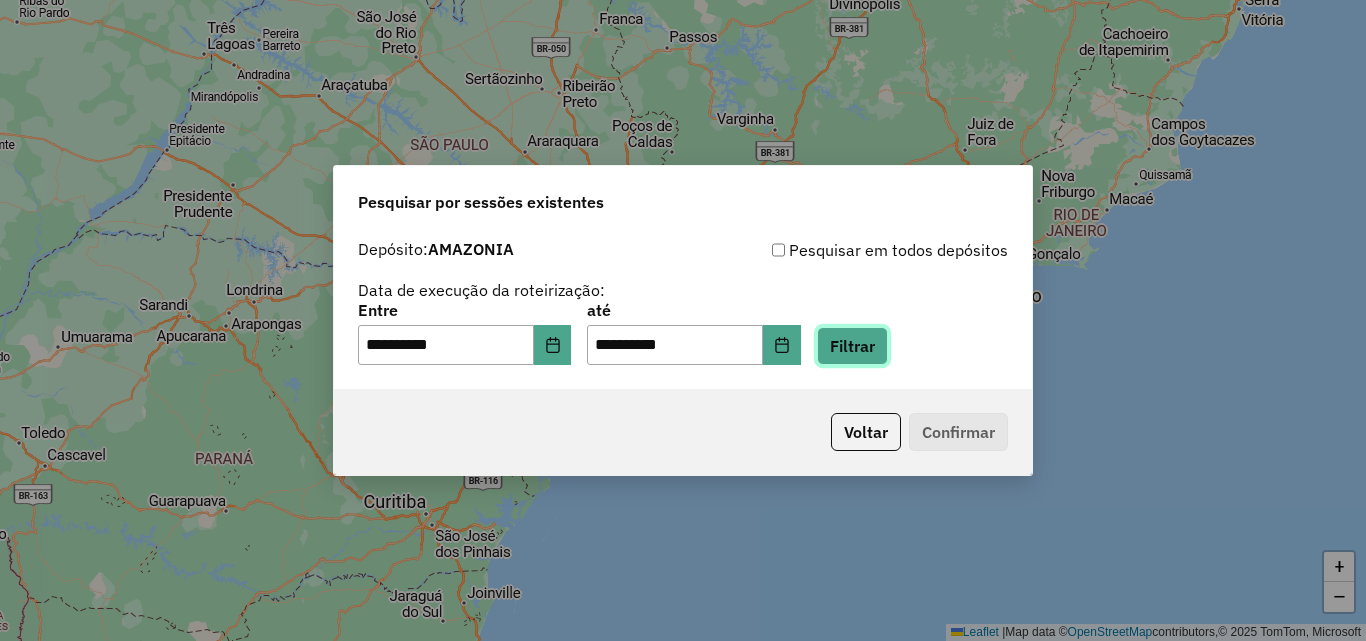 click on "Filtrar" 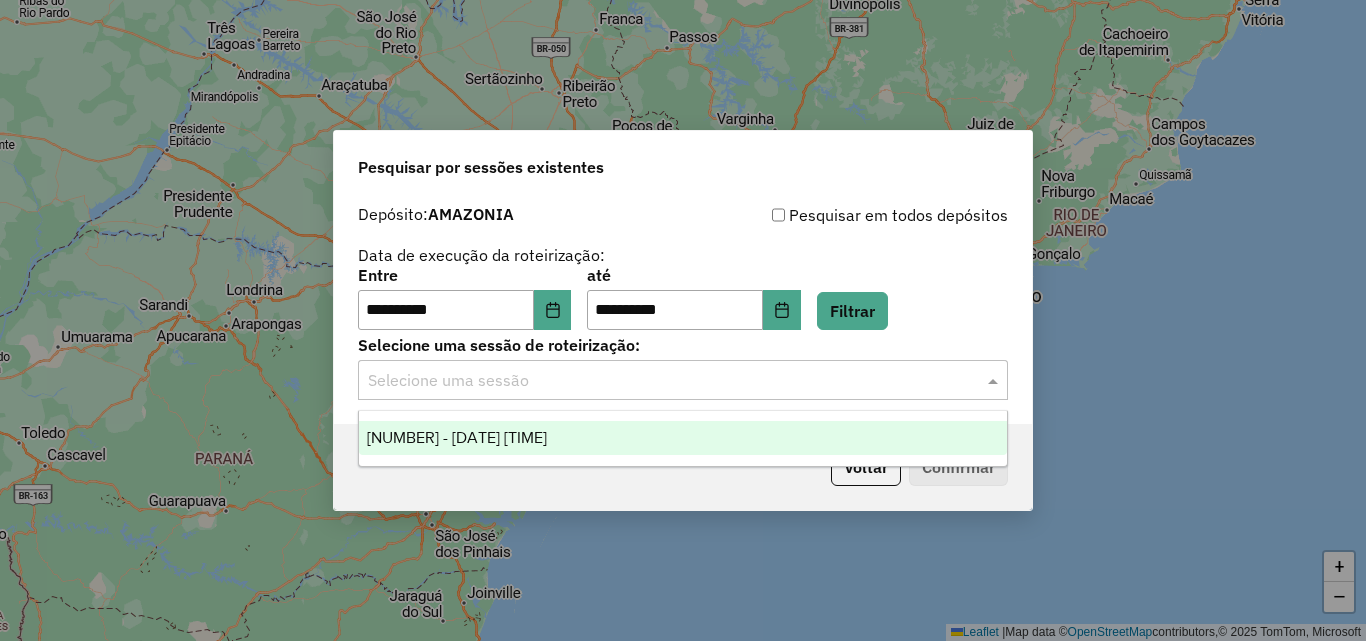 click 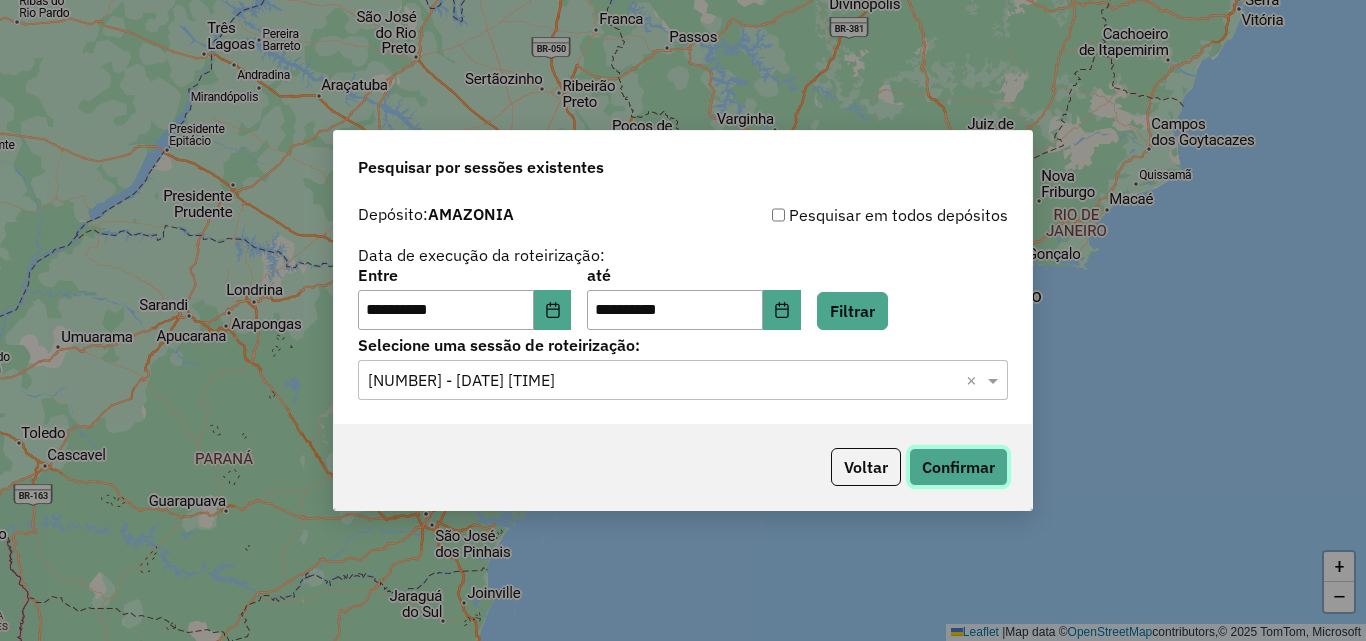 click on "Confirmar" 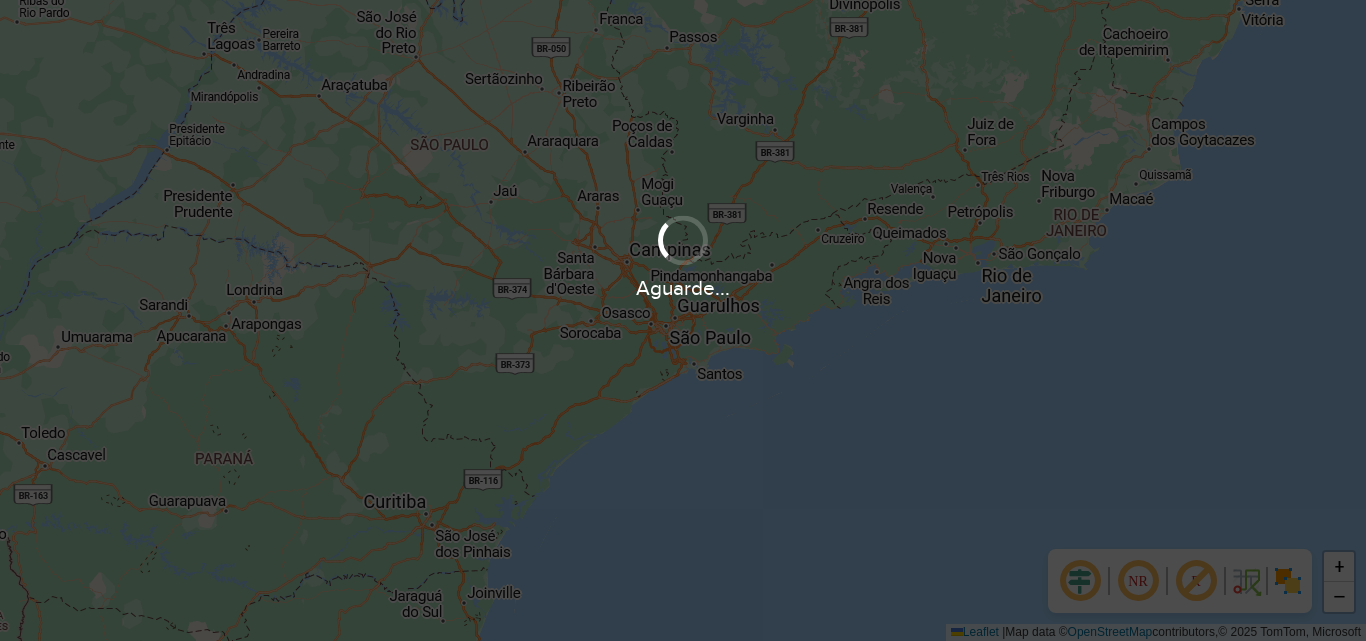 scroll, scrollTop: 0, scrollLeft: 0, axis: both 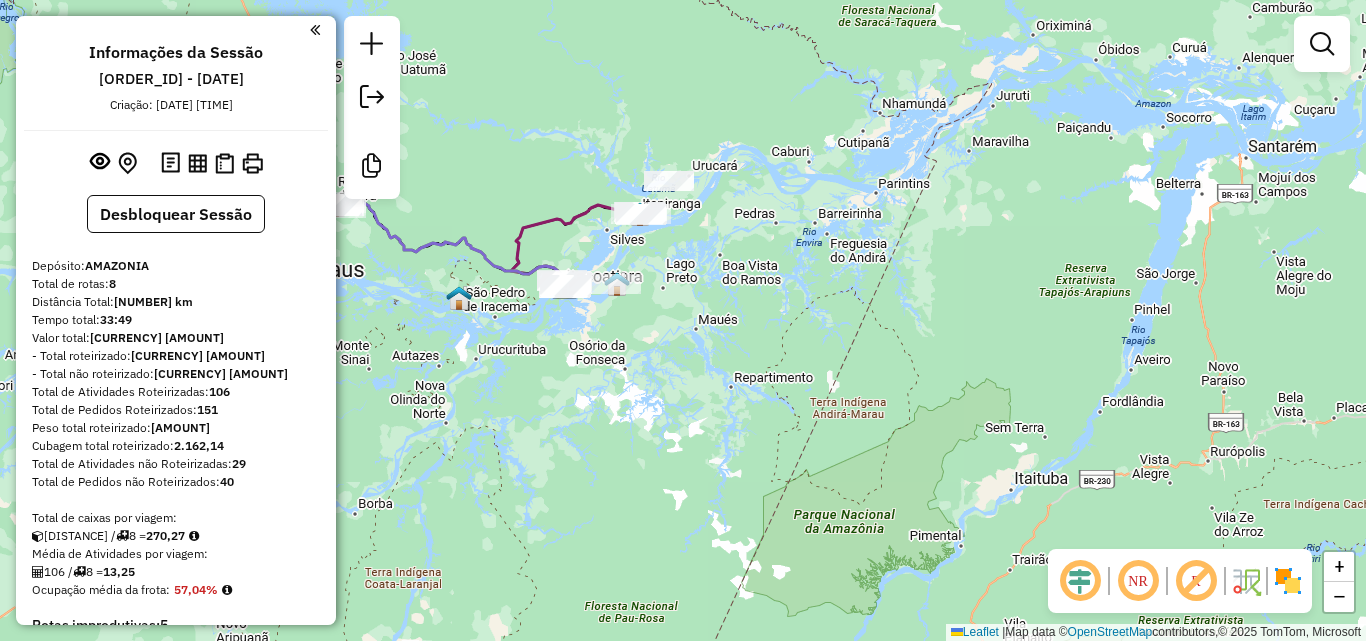 drag, startPoint x: 501, startPoint y: 297, endPoint x: 916, endPoint y: 333, distance: 416.55853 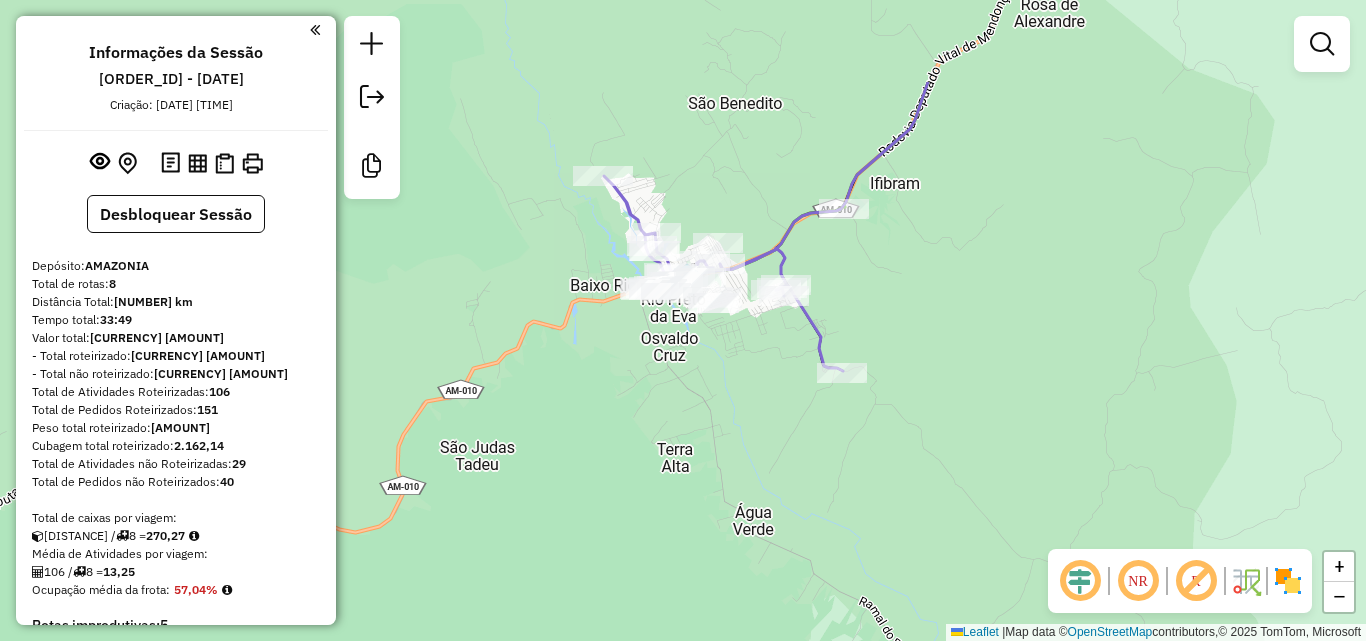 drag, startPoint x: 714, startPoint y: 361, endPoint x: 705, endPoint y: 383, distance: 23.769728 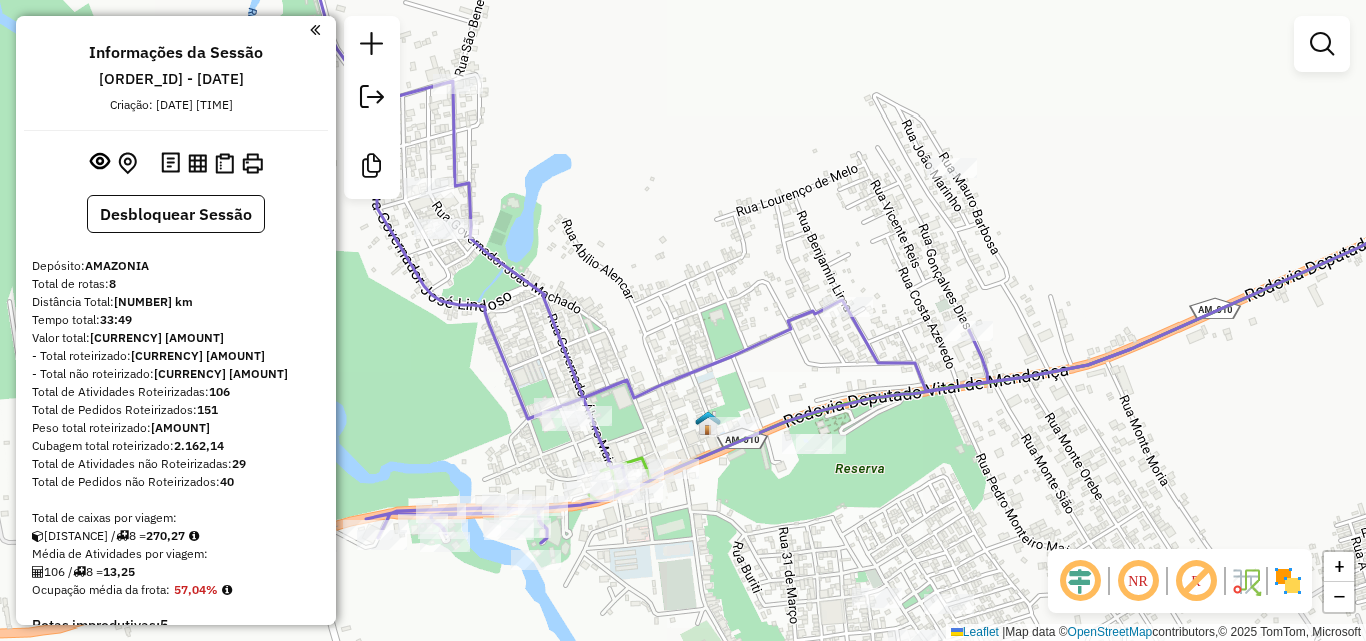 drag, startPoint x: 655, startPoint y: 284, endPoint x: 729, endPoint y: 294, distance: 74.672615 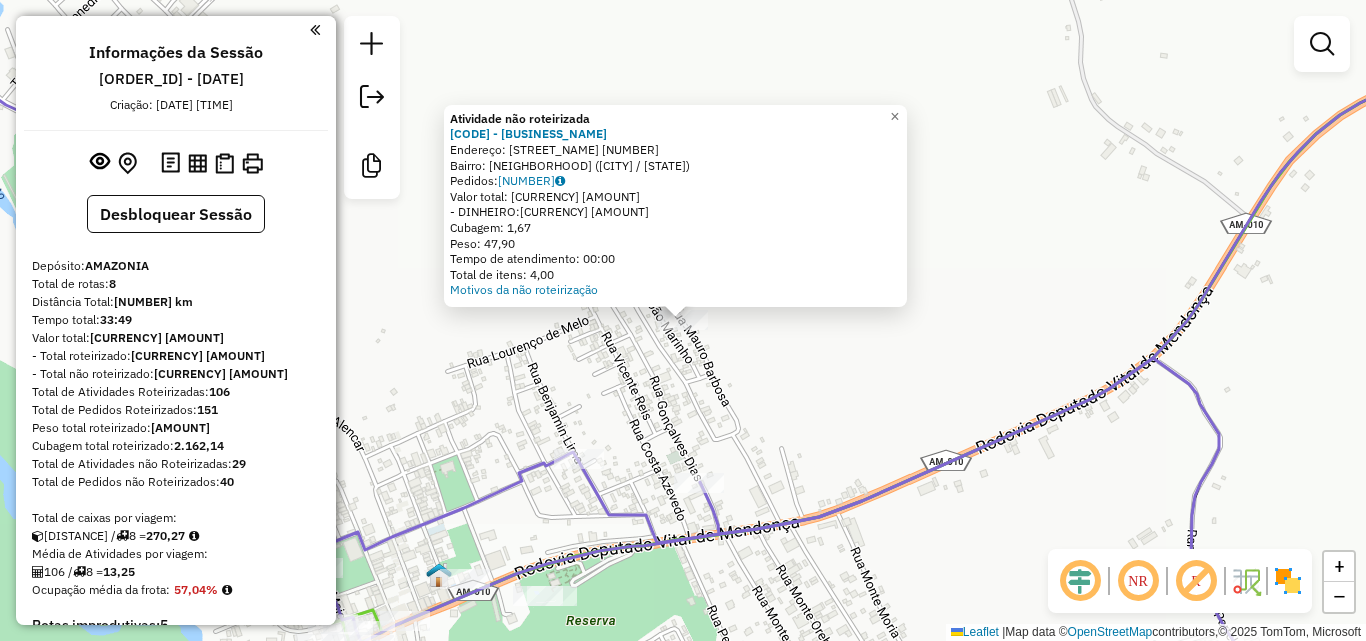 click on "Atividade não roteirizada [CODE] - [BUSINESS_NAME]  Endereço:  [STREET_NAME] [NUMBER]   Bairro: [NEIGHBORHOOD] ([CITY] / [STATE])   Pedidos:  [ORDER_ID]   Valor total: [CURRENCY] [AMOUNT]   - DINHEIRO:  [CURRENCY] [AMOUNT]   Cubagem: [CUBAGE]   Peso: [WEIGHT]   Tempo de atendimento: [TIME]   Total de itens: [ITEMS]  Motivos da não roteirização × Janela de atendimento Grade de atendimento Capacidade Transportadoras Veículos Cliente Pedidos  Rotas Selecione os dias de semana para filtrar as janelas de atendimento  Seg   Ter   Qua   Qui   Sex   Sáb   Dom  Informe o período da janela de atendimento: De: Até:  Filtrar exatamente a janela do cliente  Considerar janela de atendimento padrão  Selecione os dias de semana para filtrar as grades de atendimento  Seg   Ter   Qua   Qui   Sex   Sáb   Dom   Considerar clientes sem dia de atendimento cadastrado  Clientes fora do dia de atendimento selecionado Filtrar as atividades entre os valores definidos abaixo:  Peso mínimo:   Peso máximo:   Cubagem mínima:   Cubagem máxima:   De:  +" 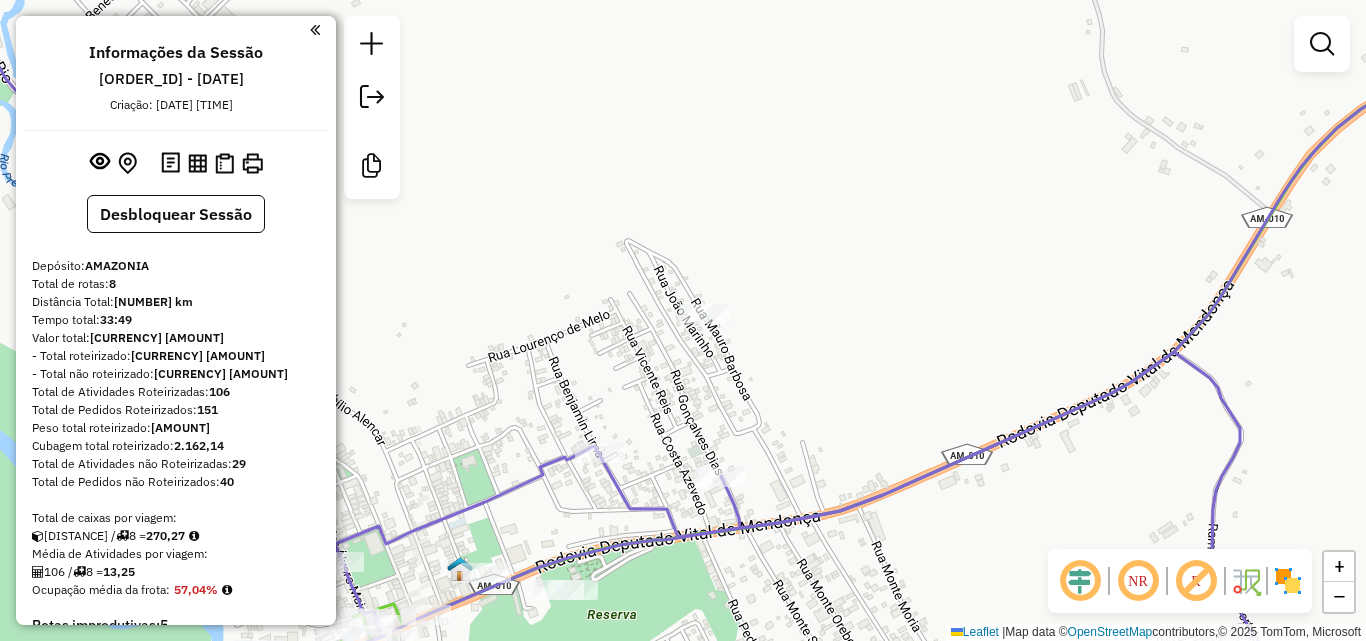 drag, startPoint x: 894, startPoint y: 415, endPoint x: 1365, endPoint y: 229, distance: 506.3961 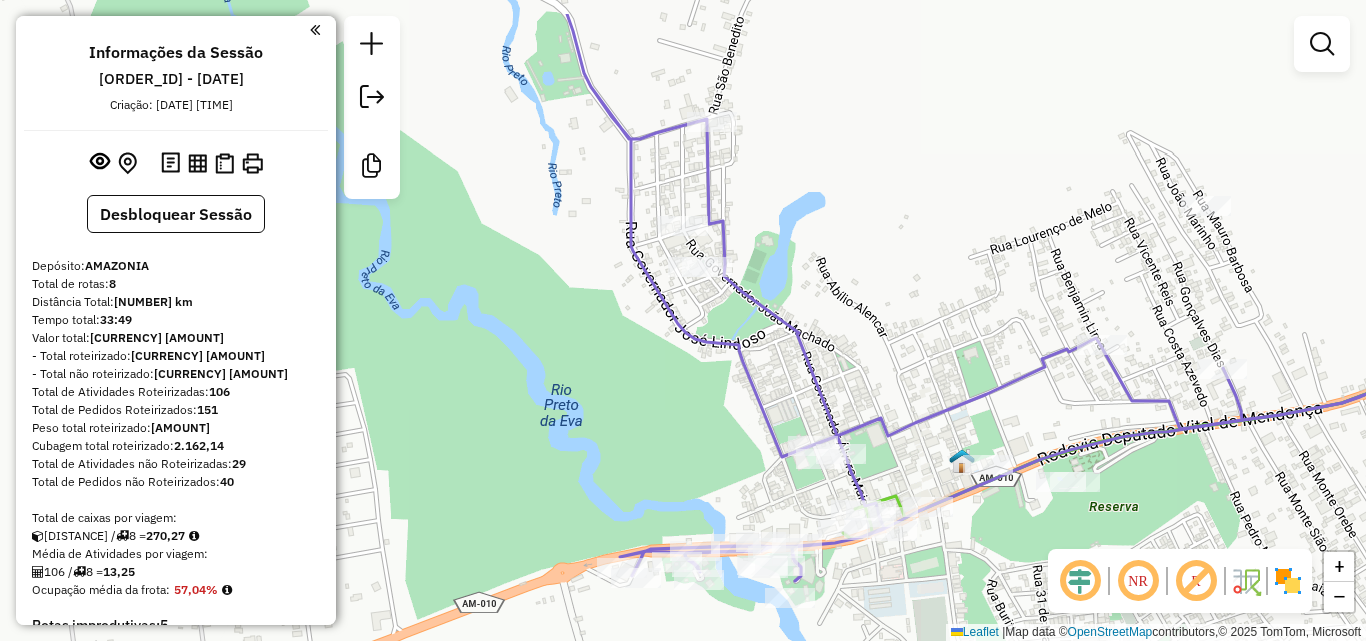 drag, startPoint x: 941, startPoint y: 254, endPoint x: 1032, endPoint y: 419, distance: 188.43036 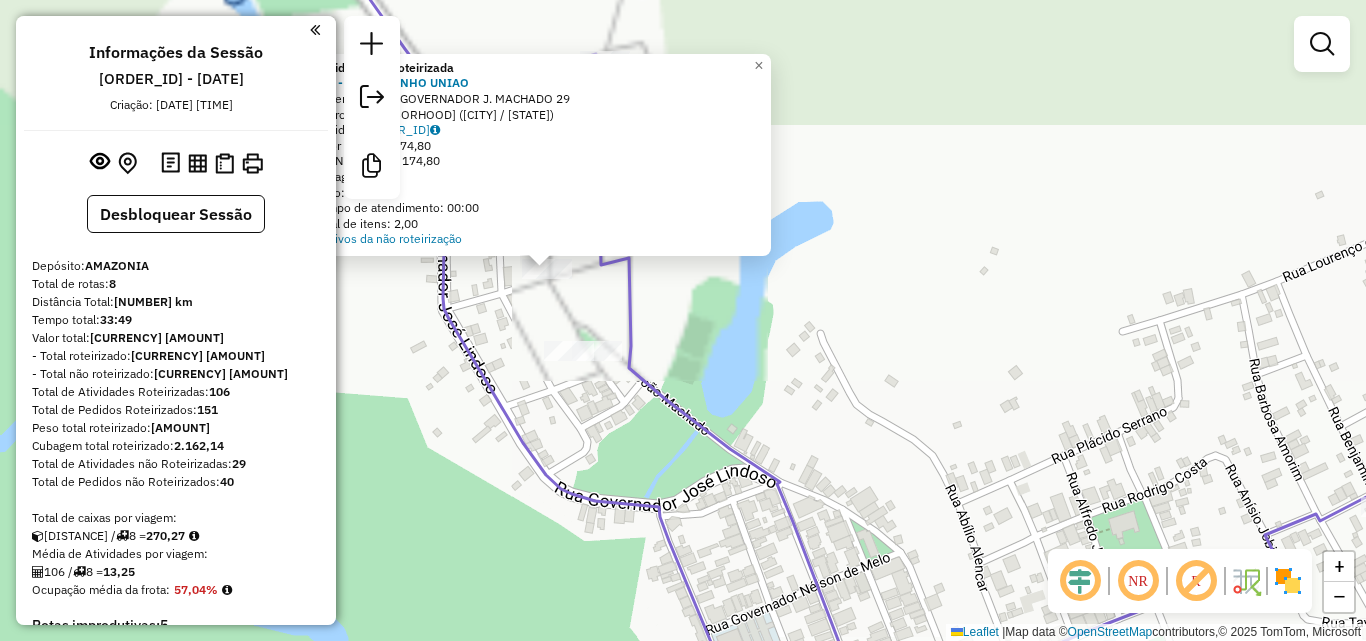 click 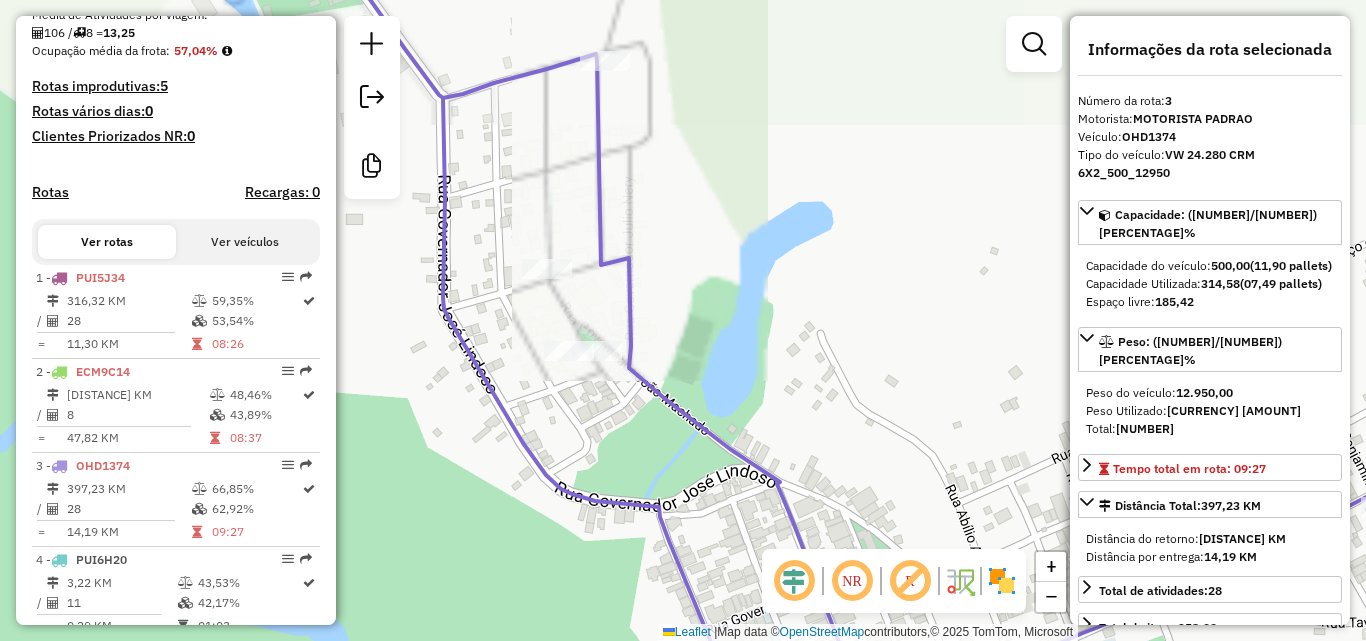 scroll, scrollTop: 976, scrollLeft: 0, axis: vertical 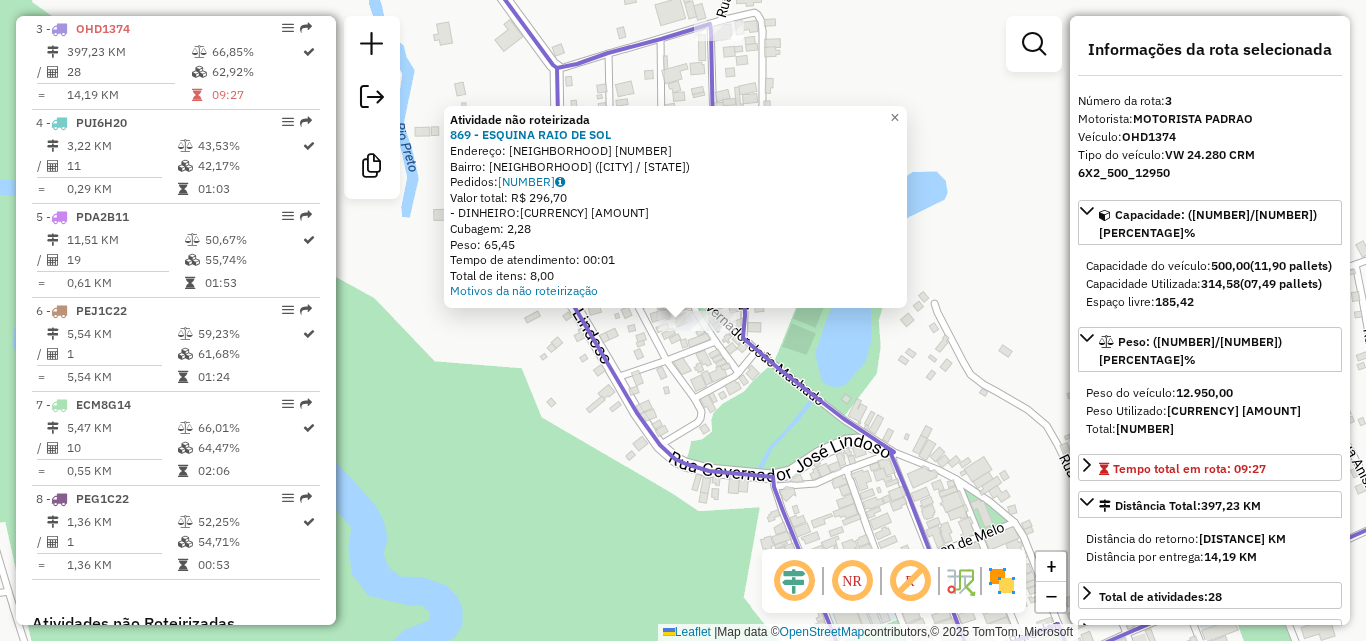 click on "Atividade não roteirizada 869 - [NAME]  Endereço:  [STREET] [NUMBER]   Bairro: [NEIGHBORHOOD] ([CITY] / [STATE])   Pedidos:  [NUMBER]   Valor total: [CURRENCY] [AMOUNT]   - DINHEIRO:  [CURRENCY] [AMOUNT]   Cubagem: [NUMBER]   Peso: [NUMBER]   Tempo de atendimento: [TIME]   Total de itens: [NUMBER]  Motivos da não roteirização × Janela de atendimento Grade de atendimento Capacidade Transportadoras Veículos Cliente Pedidos  Rotas Selecione os dias de semana para filtrar as janelas de atendimento  Seg   Ter   Qua   Qui   Sex   Sáb   Dom  Informe o período da janela de atendimento: De: [DATE] Até: [DATE]  Filtrar exatamente a janela do cliente  Considerar janela de atendimento padrão  Selecione os dias de semana para filtrar as grades de atendimento  Seg   Ter   Qua   Qui   Sex   Sáb   Dom   Considerar clientes sem dia de atendimento cadastrado  Clientes fora do dia de atendimento selecionado Filtrar as atividades entre os valores definidos abaixo:  Peso mínimo: [NUMBER]  Peso máximo: [NUMBER]  Cubagem mínima: [NUMBER]  Cubagem máxima: [NUMBER]  De: [DATE]  Até: [DATE]  De: [DATE]  Até: [DATE]" 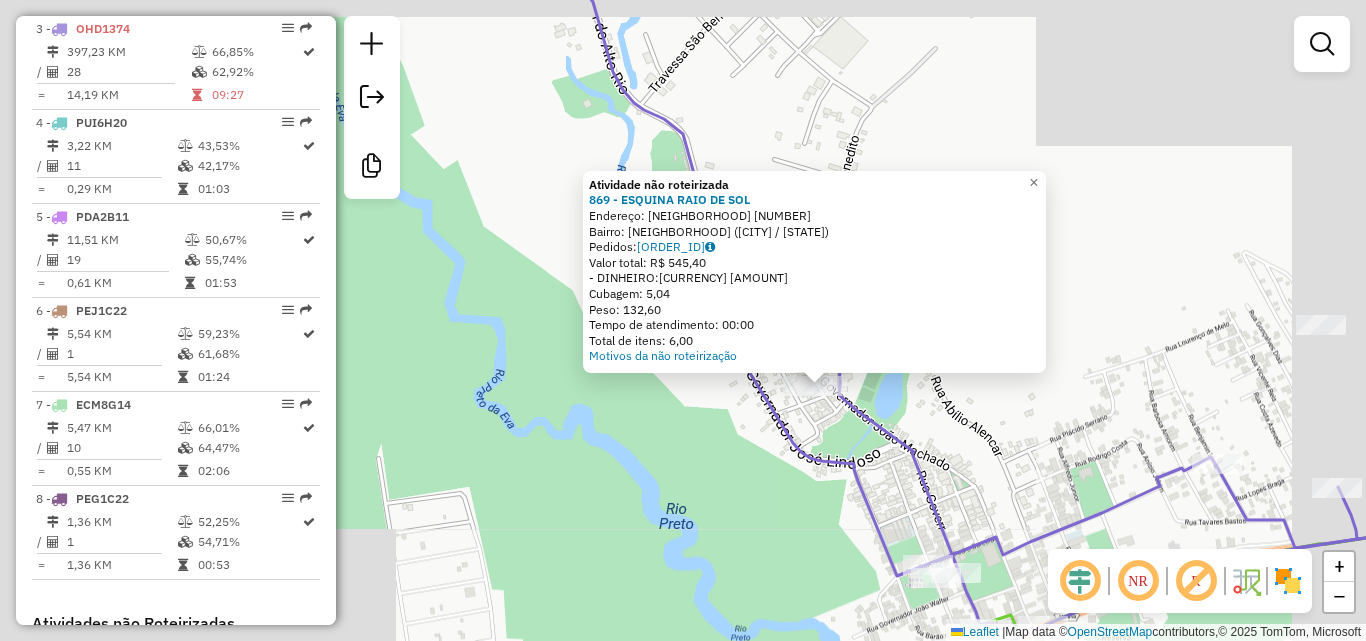 click on "Atividade não roteirizada [CODE] - [BUSINESS_NAME]  Endereço:  [NEIGHBORHOOD] [NUMBER]   Bairro: [NEIGHBORHOOD] ([CITY] / [STATE])   Pedidos:  [ORDER_ID]   Valor total: [CURRENCY] [AMOUNT]   - DINHEIRO:  [CURRENCY] [AMOUNT]   Cubagem: [CUBAGE]   Peso: [WEIGHT]   Tempo de atendimento: [TIME]   Total de itens: [ITEMS]  Motivos da não roteirização × Janela de atendimento Grade de atendimento Capacidade Transportadoras Veículos Cliente Pedidos  Rotas Selecione os dias de semana para filtrar as janelas de atendimento  Seg   Ter   Qua   Qui   Sex   Sáb   Dom  Informe o período da janela de atendimento: De: Até:  Filtrar exatamente a janela do cliente  Considerar janela de atendimento padrão  Selecione os dias de semana para filtrar as grades de atendimento  Seg   Ter   Qua   Qui   Sex   Sáb   Dom   Considerar clientes sem dia de atendimento cadastrado  Clientes fora do dia de atendimento selecionado Filtrar as atividades entre os valores definidos abaixo:  Peso mínimo:   Peso máximo:   Cubagem mínima:   Cubagem máxima:   De:   Até:   De:  Nome:" 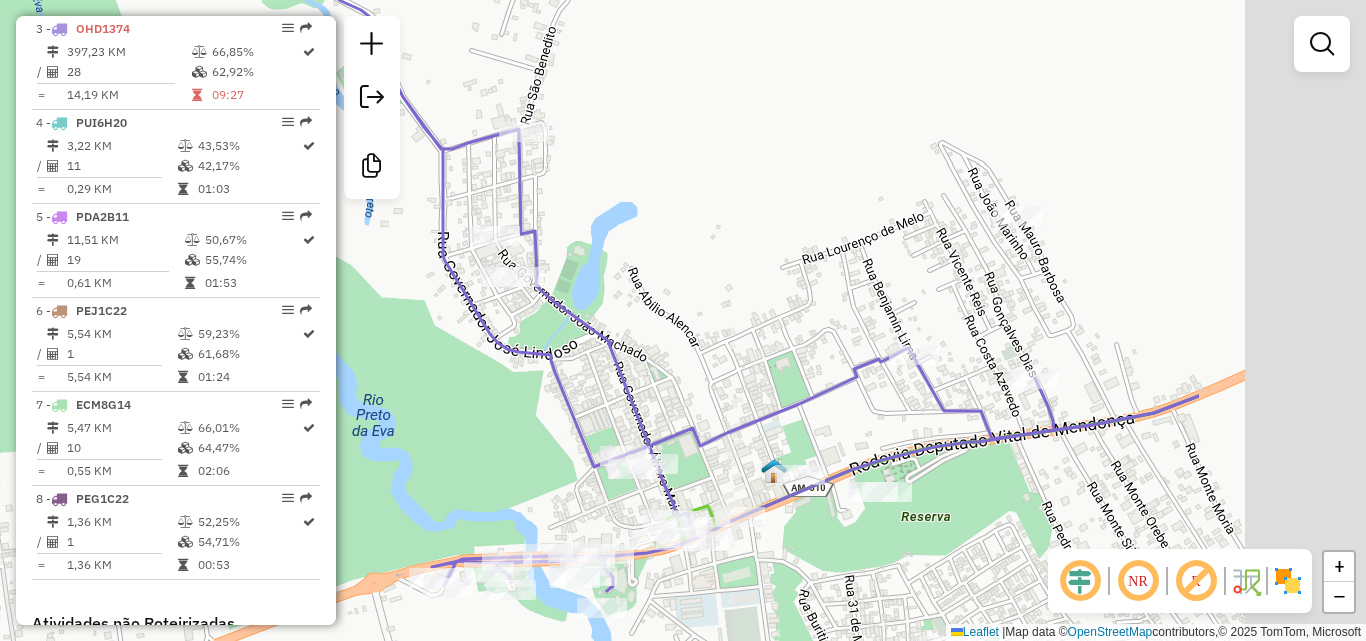 drag, startPoint x: 979, startPoint y: 452, endPoint x: 597, endPoint y: 281, distance: 418.5272 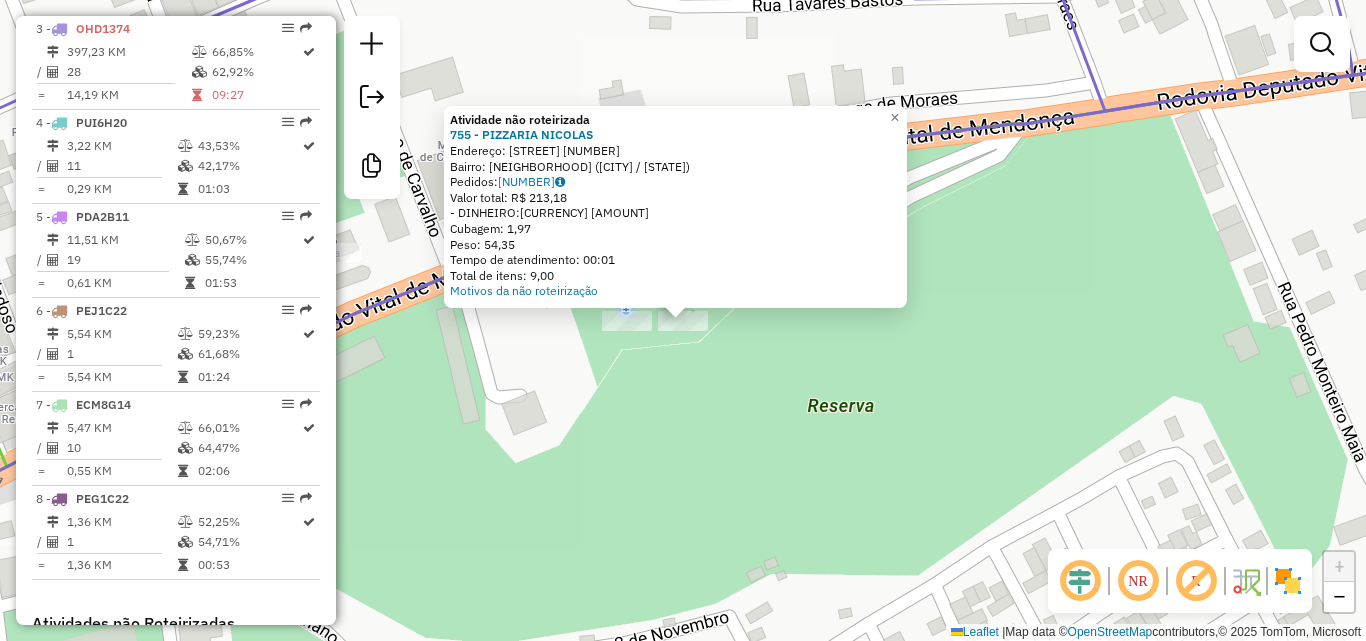 drag, startPoint x: 766, startPoint y: 469, endPoint x: 618, endPoint y: 353, distance: 188.04254 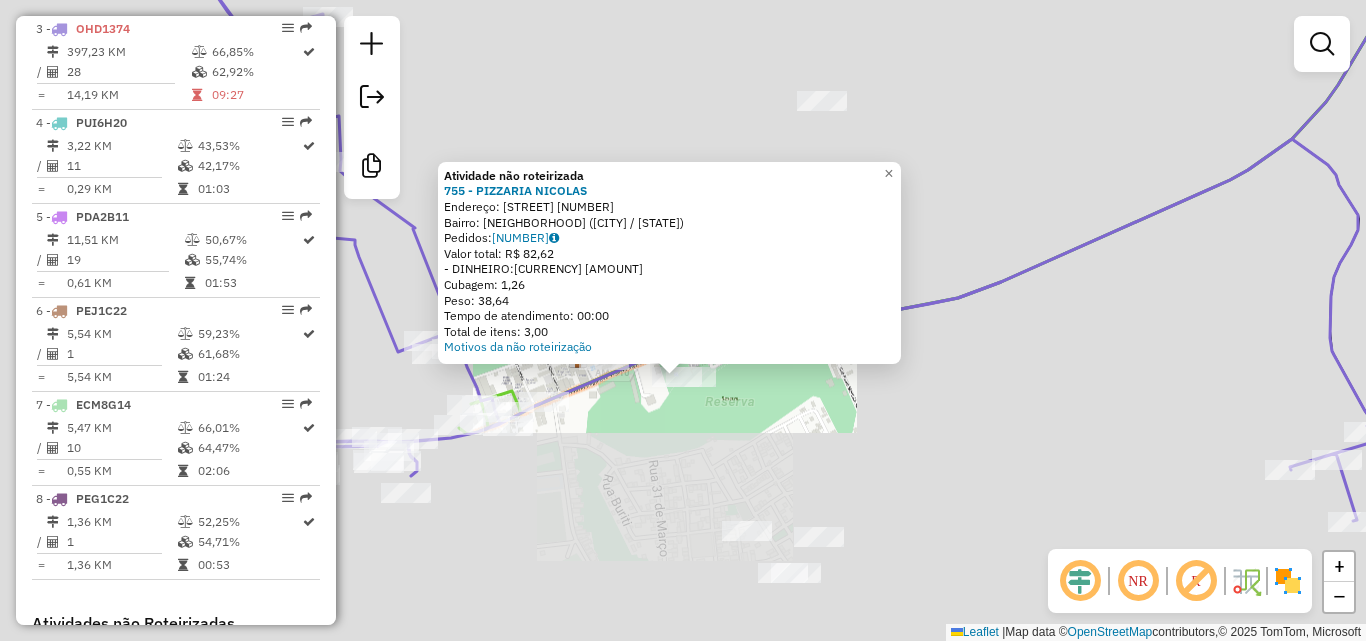 click on "Atividade não roteirizada [CODE] - [BUSINESS_NAME]  Endereço:  [STREET_NAME] [NUMBER]   Bairro: [NEIGHBORHOOD] ([CITY] / [STATE])   Pedidos:  [ORDER_ID]   Valor total: [CURRENCY] [AMOUNT]   - DINHEIRO:  [CURRENCY] [AMOUNT]   Cubagem: [CUBAGE]   Peso: [WEIGHT]   Tempo de atendimento: [TIME]   Total de itens: [ITEMS]  Motivos da não roteirização × Janela de atendimento Grade de atendimento Capacidade Transportadoras Veículos Cliente Pedidos  Rotas Selecione os dias de semana para filtrar as janelas de atendimento  Seg   Ter   Qua   Qui   Sex   Sáb   Dom  Informe o período da janela de atendimento: De: Até:  Filtrar exatamente a janela do cliente  Considerar janela de atendimento padrão  Selecione os dias de semana para filtrar as grades de atendimento  Seg   Ter   Qua   Qui   Sex   Sáb   Dom   Considerar clientes sem dia de atendimento cadastrado  Clientes fora do dia de atendimento selecionado Filtrar as atividades entre os valores definidos abaixo:  Peso mínimo:   Peso máximo:   Cubagem mínima:   Cubagem máxima:   De:   Até:   De:  De:" 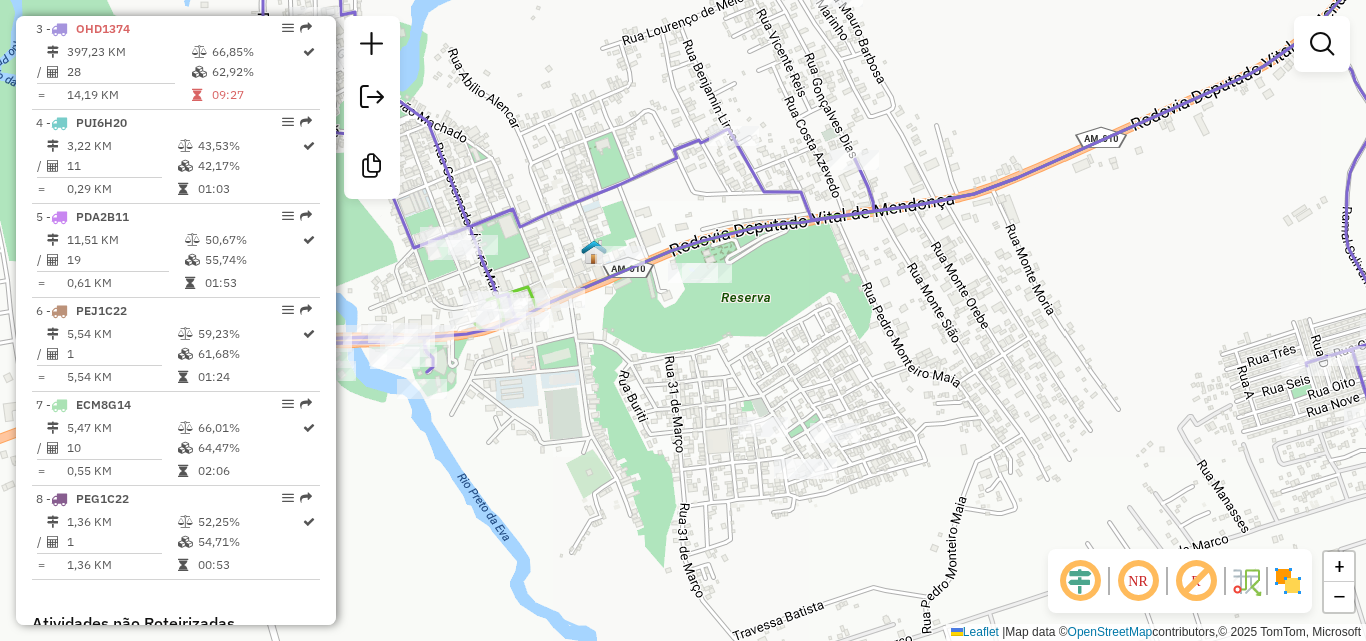 drag, startPoint x: 839, startPoint y: 393, endPoint x: 758, endPoint y: 249, distance: 165.21803 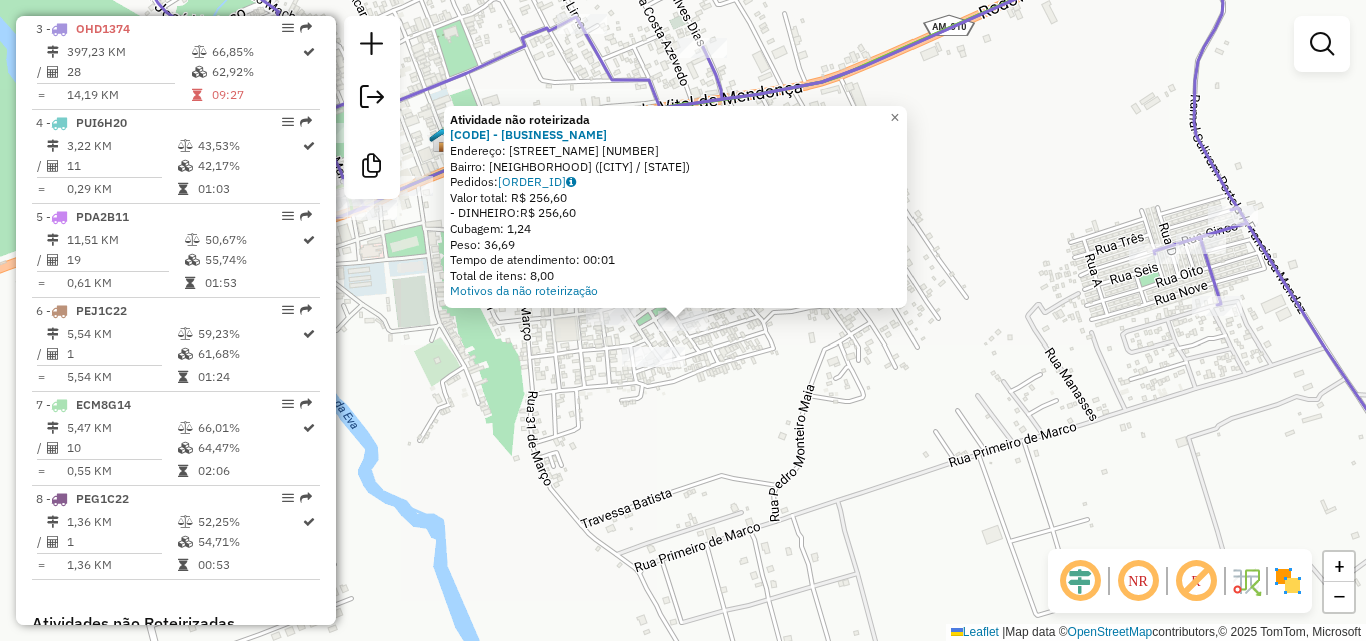 click on "Atividade não roteirizada [CODE] - [BUSINESS_NAME]  Endereço:  [STREET_NAME] [NUMBER]   Bairro: [NEIGHBORHOOD] ([CITY] / [STATE])   Pedidos:  [ORDER_ID]   Valor total: [CURRENCY] [AMOUNT]   - DINHEIRO:  [CURRENCY] [AMOUNT]   Cubagem: [CUBAGE]   Peso: [WEIGHT]   Tempo de atendimento: [TIME]   Total de itens: [ITEMS]  Motivos da não roteirização × Janela de atendimento Grade de atendimento Capacidade Transportadoras Veículos Cliente Pedidos  Rotas Selecione os dias de semana para filtrar as janelas de atendimento  Seg   Ter   Qua   Qui   Sex   Sáb   Dom  Informe o período da janela de atendimento: De: Até:  Filtrar exatamente a janela do cliente  Considerar janela de atendimento padrão  Selecione os dias de semana para filtrar as grades de atendimento  Seg   Ter   Qua   Qui   Sex   Sáb   Dom   Considerar clientes sem dia de atendimento cadastrado  Clientes fora do dia de atendimento selecionado Filtrar as atividades entre os valores definidos abaixo:  Peso mínimo:   Peso máximo:   Cubagem mínima:   Cubagem máxima:   De:   Até:   De:" 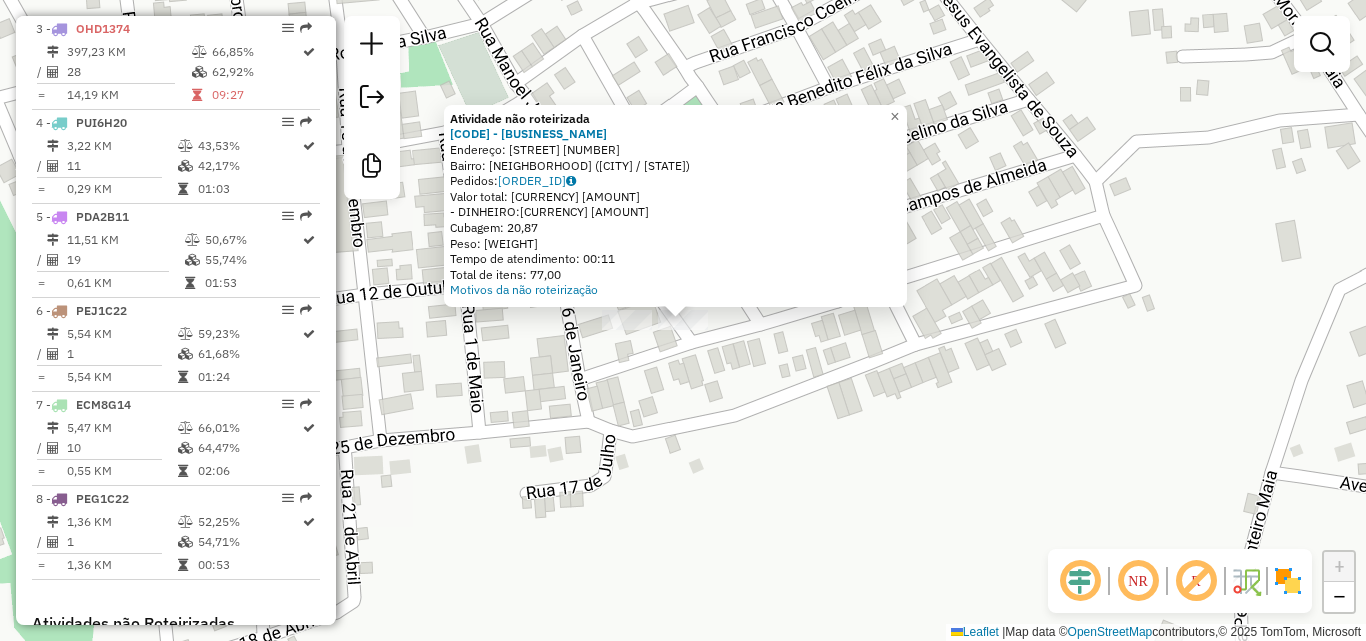 click 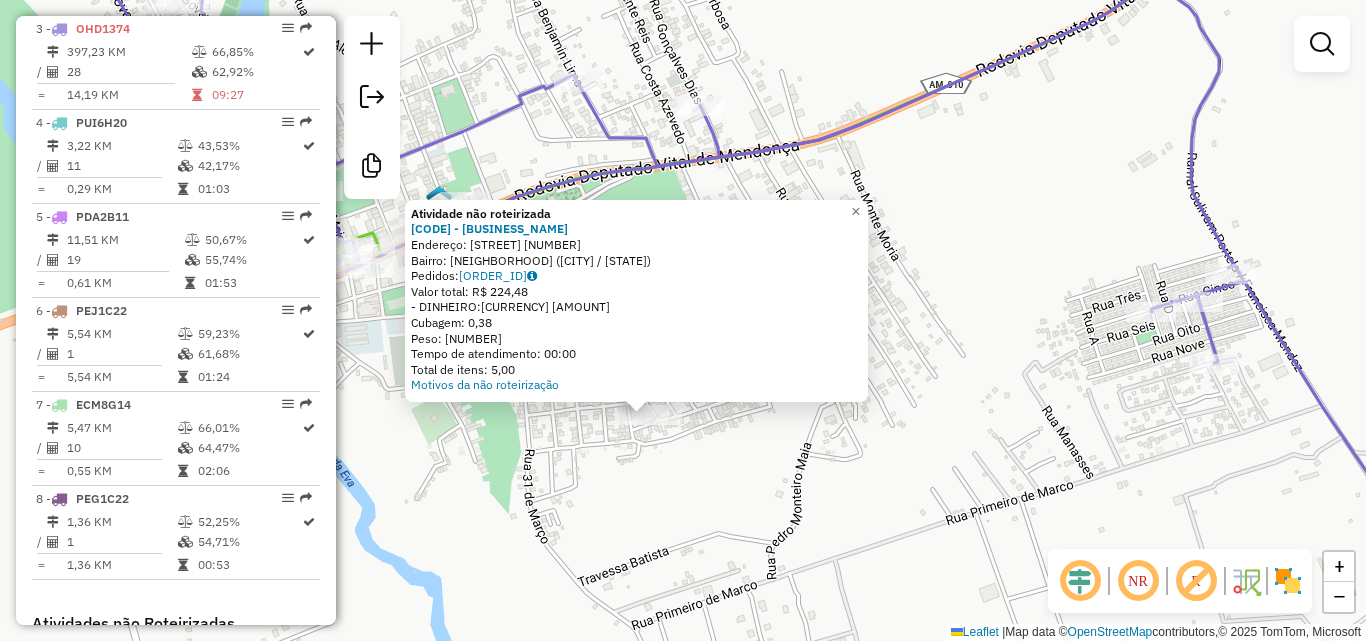 click on "Atividade não roteirizada [CODE] - [BUSINESS_NAME]  Endereço:  [STREET_NAME] [NUMBER]   Bairro: [NEIGHBORHOOD] ([CITY] / [STATE])   Pedidos:  [ORDER_ID]   Valor total: [CURRENCY] [AMOUNT]   - DINHEIRO:  [CURRENCY] [AMOUNT]   Cubagem: [CUBAGE]   Peso: [WEIGHT]   Tempo de atendimento: [TIME]   Total de itens: [ITEMS]  Motivos da não roteirização × Janela de atendimento Grade de atendimento Capacidade Transportadoras Veículos Cliente Pedidos  Rotas Selecione os dias de semana para filtrar as janelas de atendimento  Seg   Ter   Qua   Qui   Sex   Sáb   Dom  Informe o período da janela de atendimento: De: Até:  Filtrar exatamente a janela do cliente  Considerar janela de atendimento padrão  Selecione os dias de semana para filtrar as grades de atendimento  Seg   Ter   Qua   Qui   Sex   Sáb   Dom   Considerar clientes sem dia de atendimento cadastrado  Clientes fora do dia de atendimento selecionado Filtrar as atividades entre os valores definidos abaixo:  Peso mínimo:   Peso máximo:   Cubagem mínima:   Cubagem máxima:   De:   Até:" 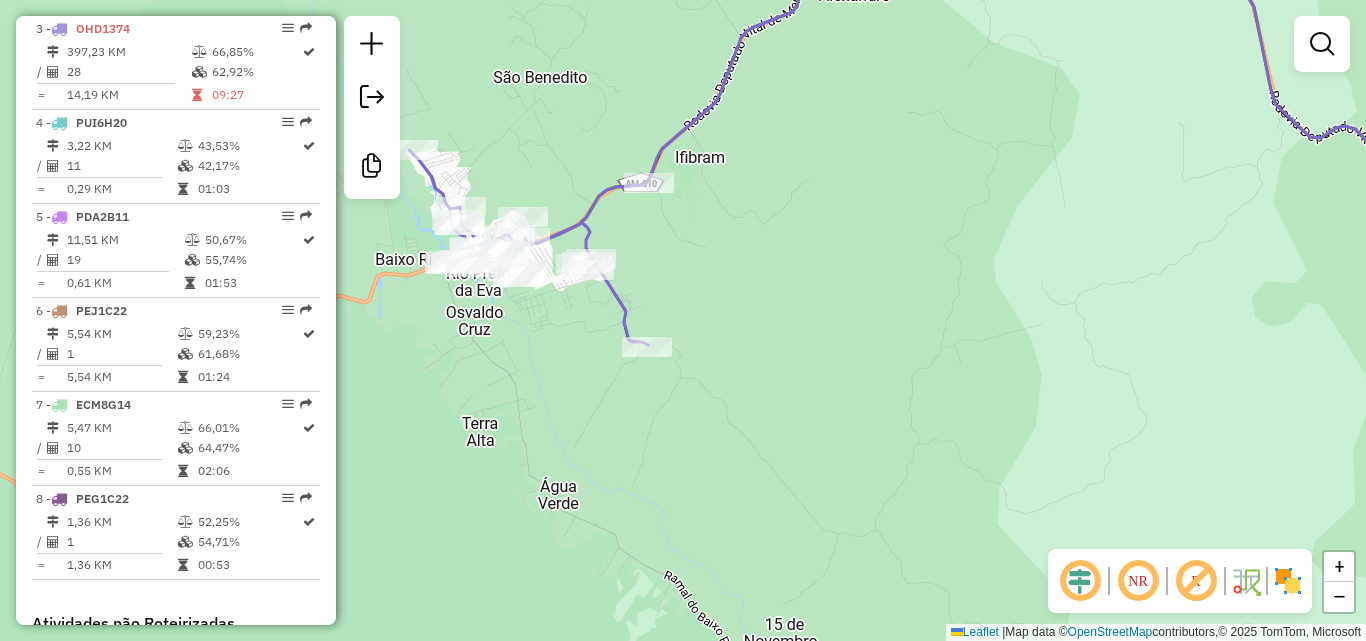 drag, startPoint x: 659, startPoint y: 223, endPoint x: 685, endPoint y: 228, distance: 26.476404 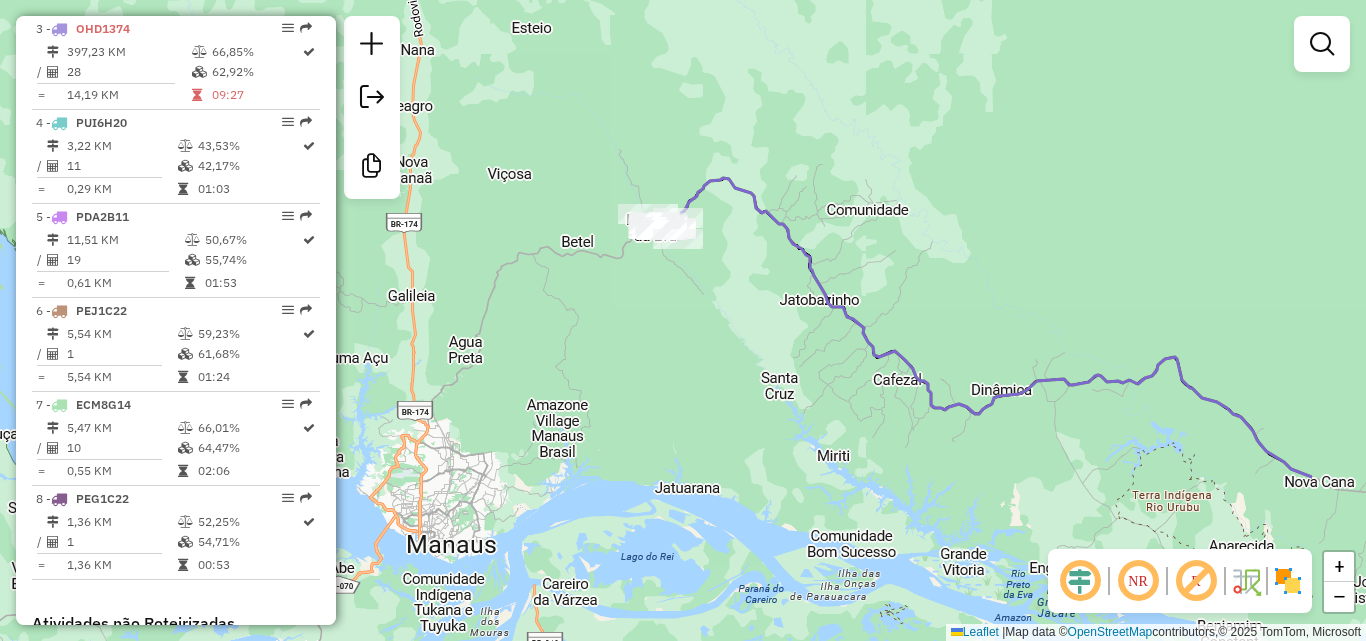 drag, startPoint x: 826, startPoint y: 329, endPoint x: 684, endPoint y: 313, distance: 142.89856 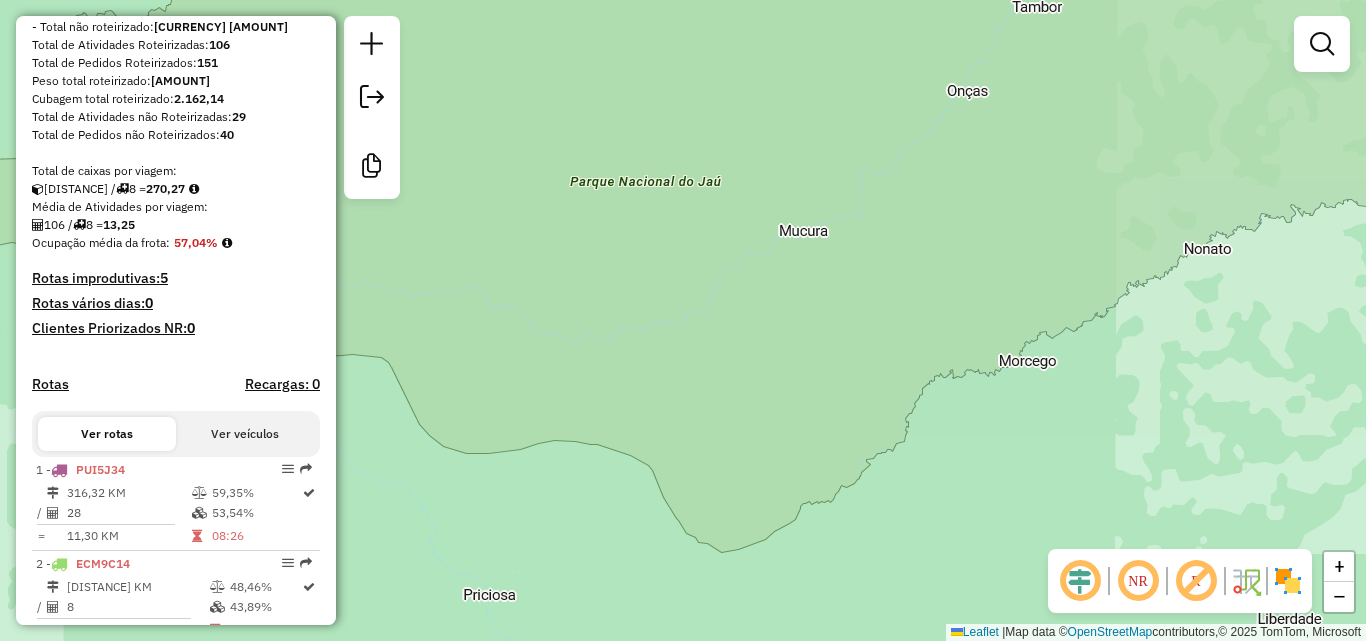 scroll, scrollTop: 400, scrollLeft: 0, axis: vertical 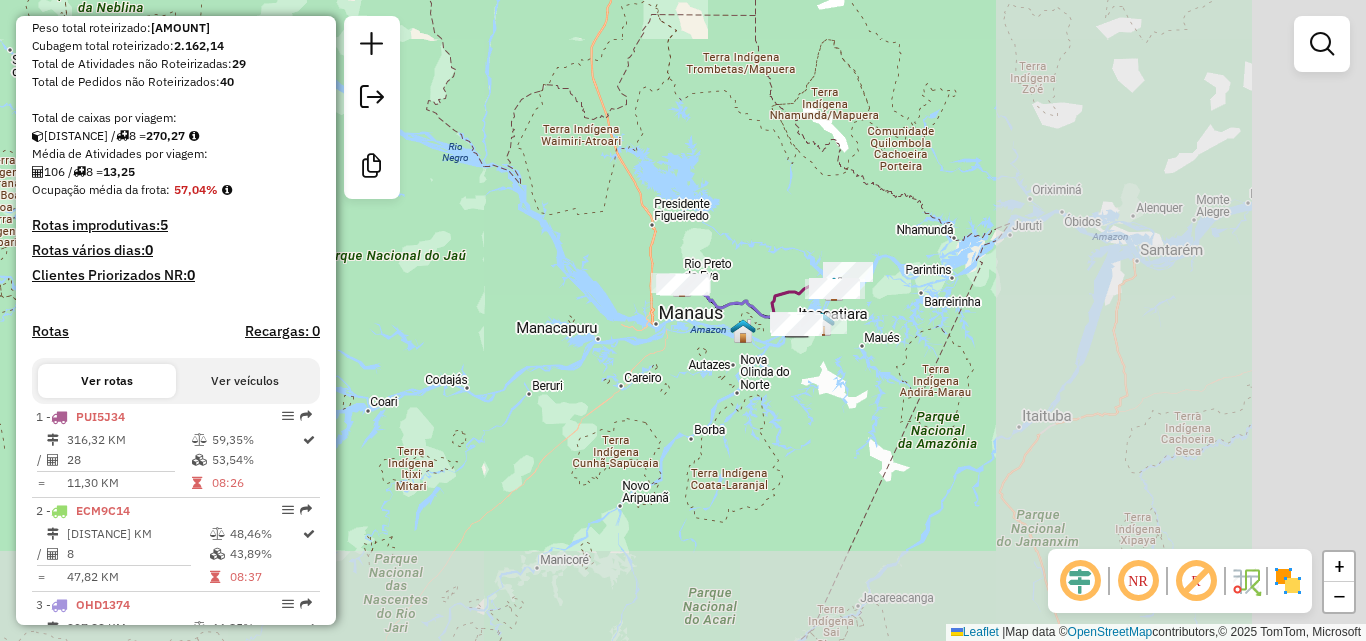 drag, startPoint x: 841, startPoint y: 422, endPoint x: 529, endPoint y: 330, distance: 325.2814 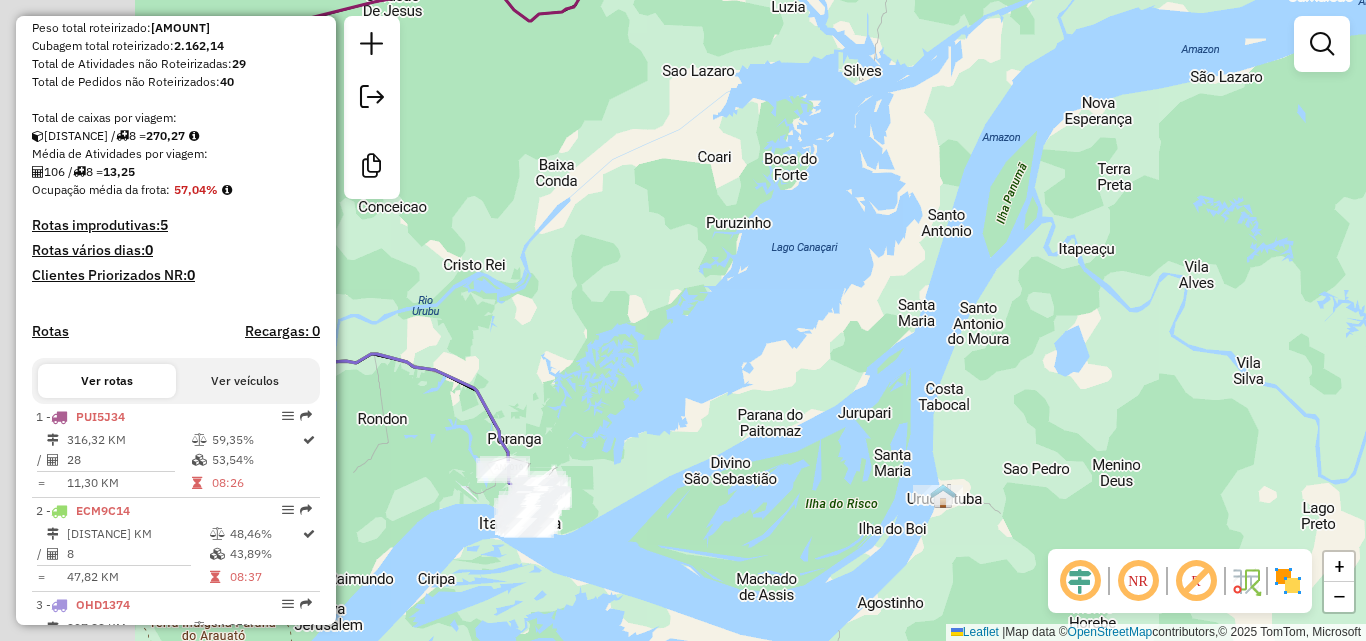 drag, startPoint x: 464, startPoint y: 319, endPoint x: 1065, endPoint y: 218, distance: 609.4276 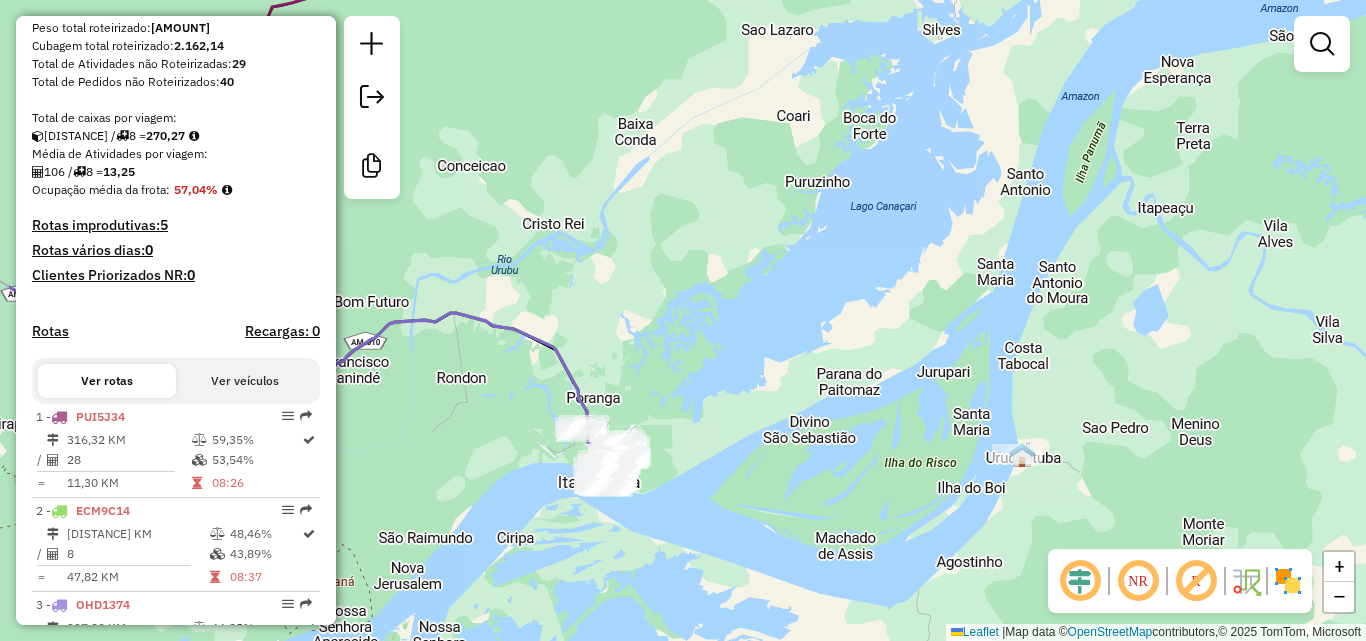 drag, startPoint x: 653, startPoint y: 508, endPoint x: 673, endPoint y: 504, distance: 20.396078 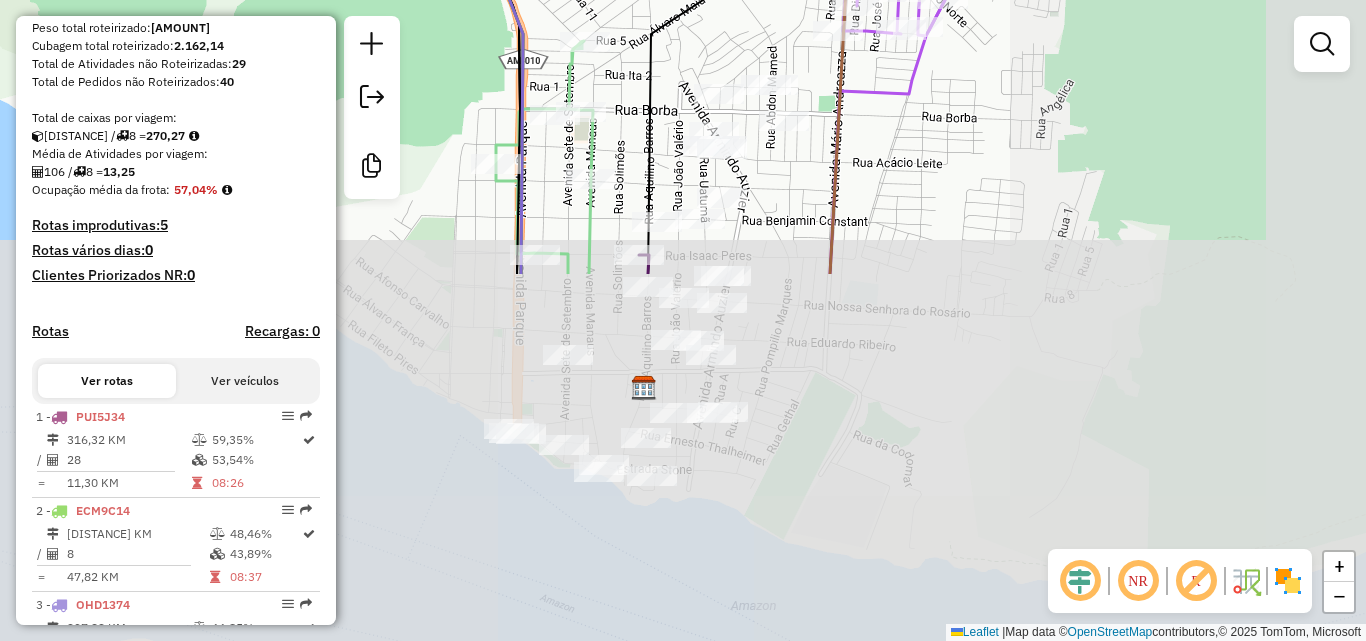 drag, startPoint x: 871, startPoint y: 397, endPoint x: 512, endPoint y: -34, distance: 560.92957 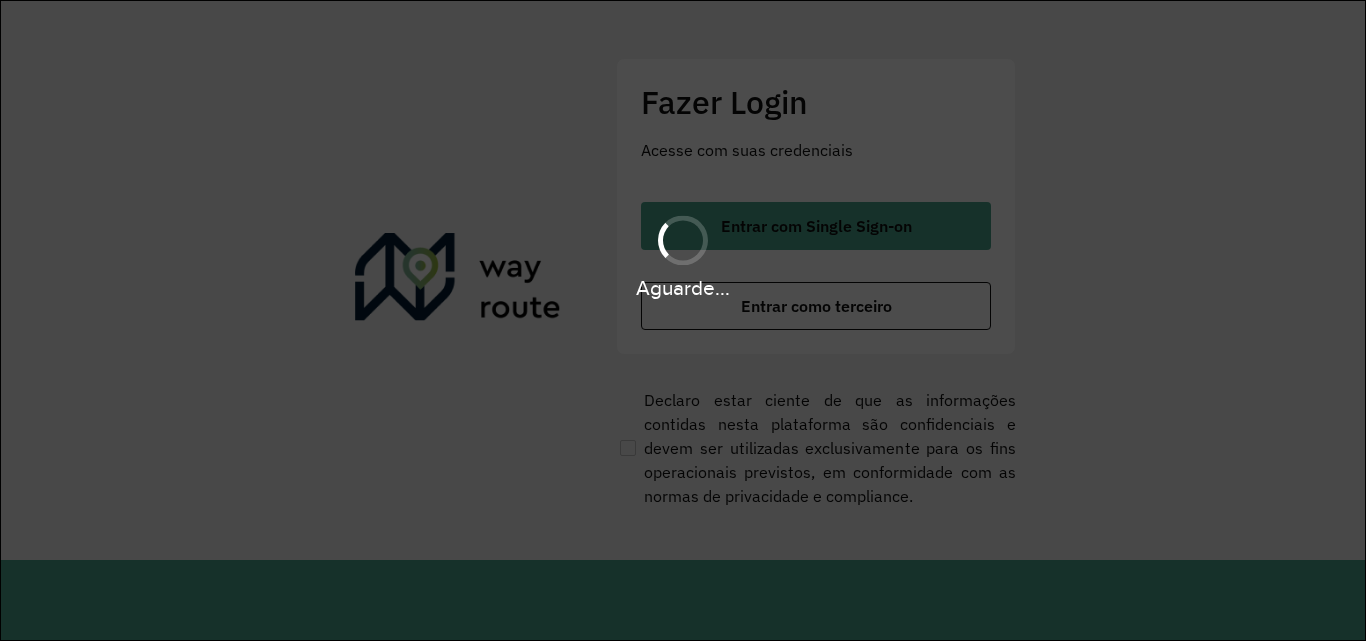 scroll, scrollTop: 0, scrollLeft: 0, axis: both 